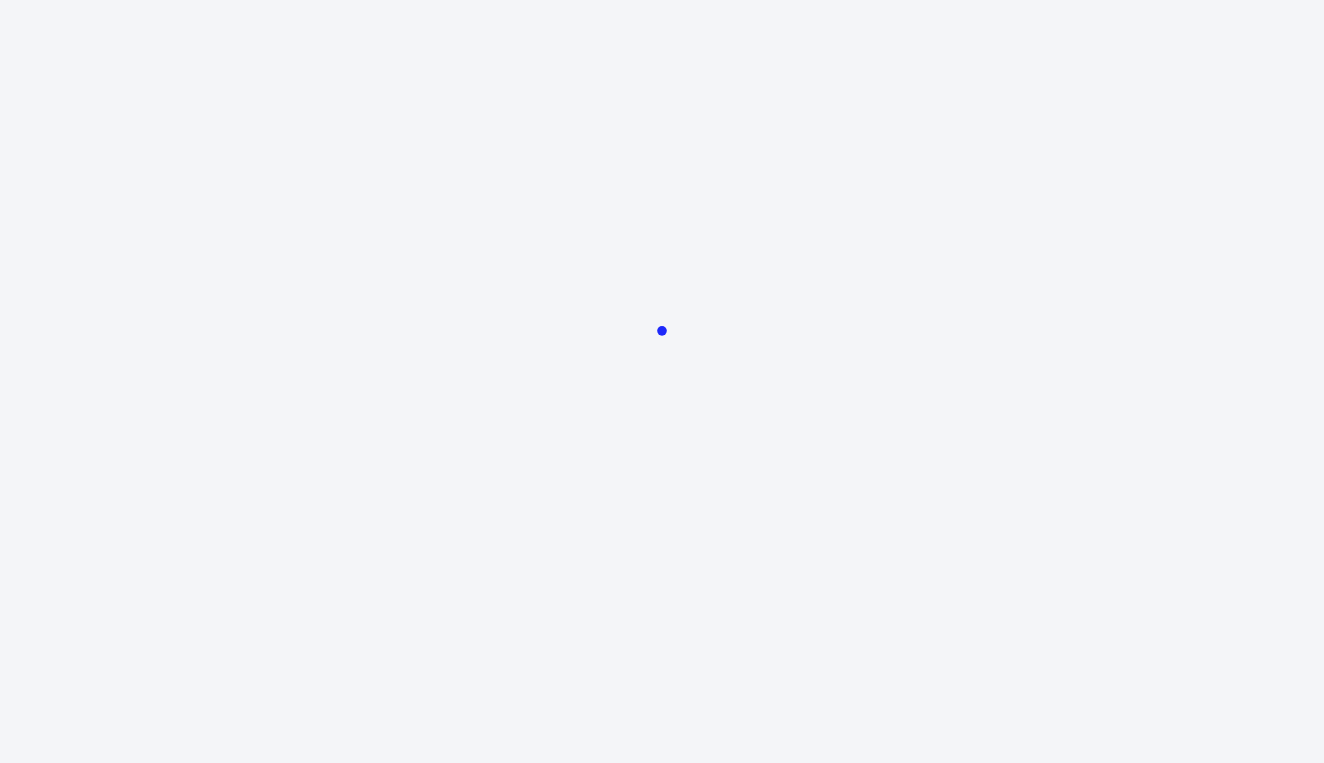 scroll, scrollTop: 0, scrollLeft: 0, axis: both 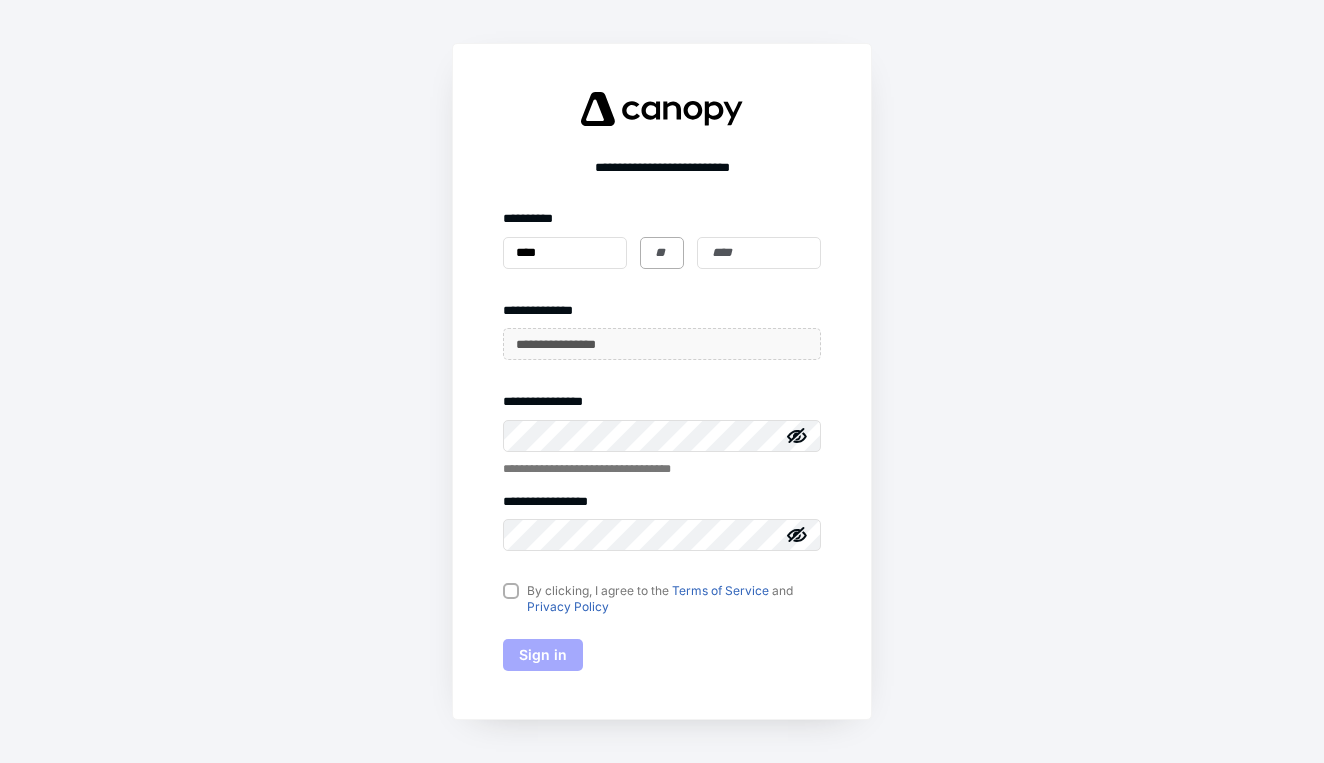 type on "****" 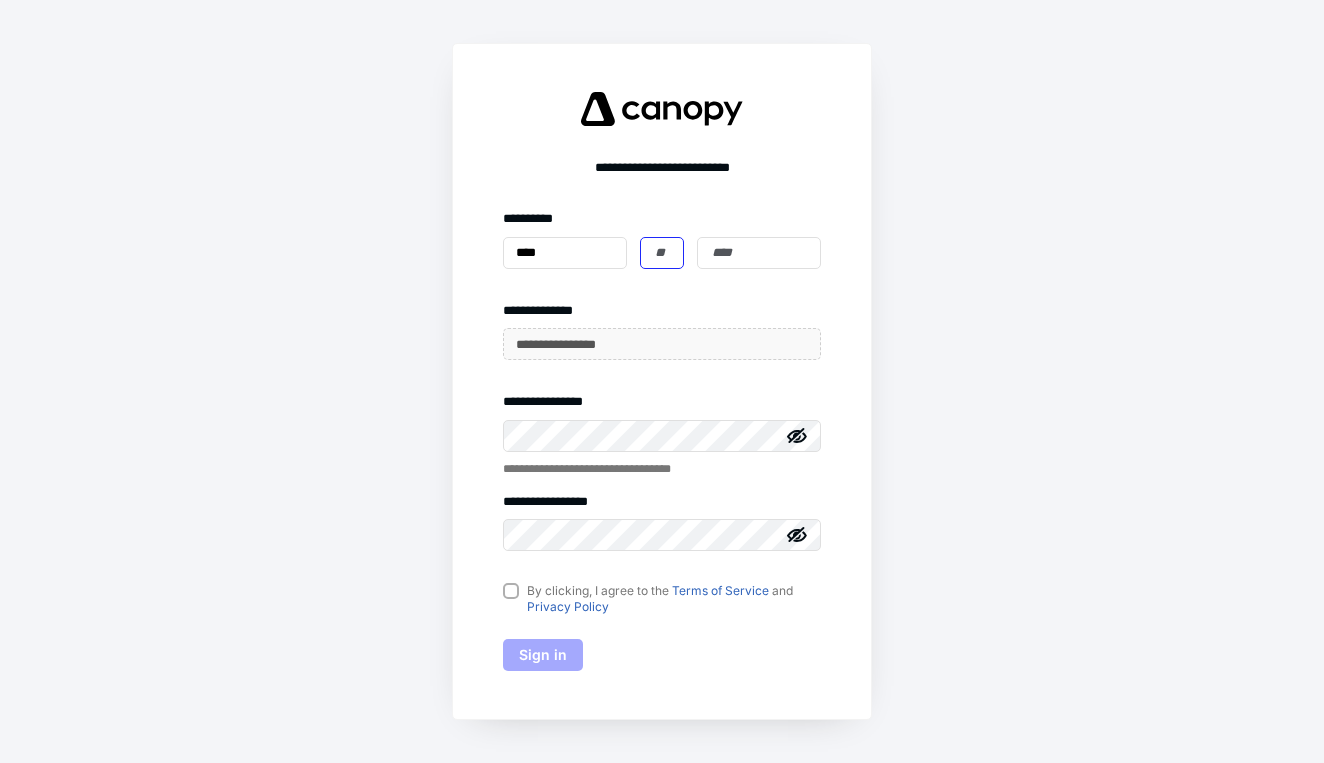click at bounding box center [662, 253] 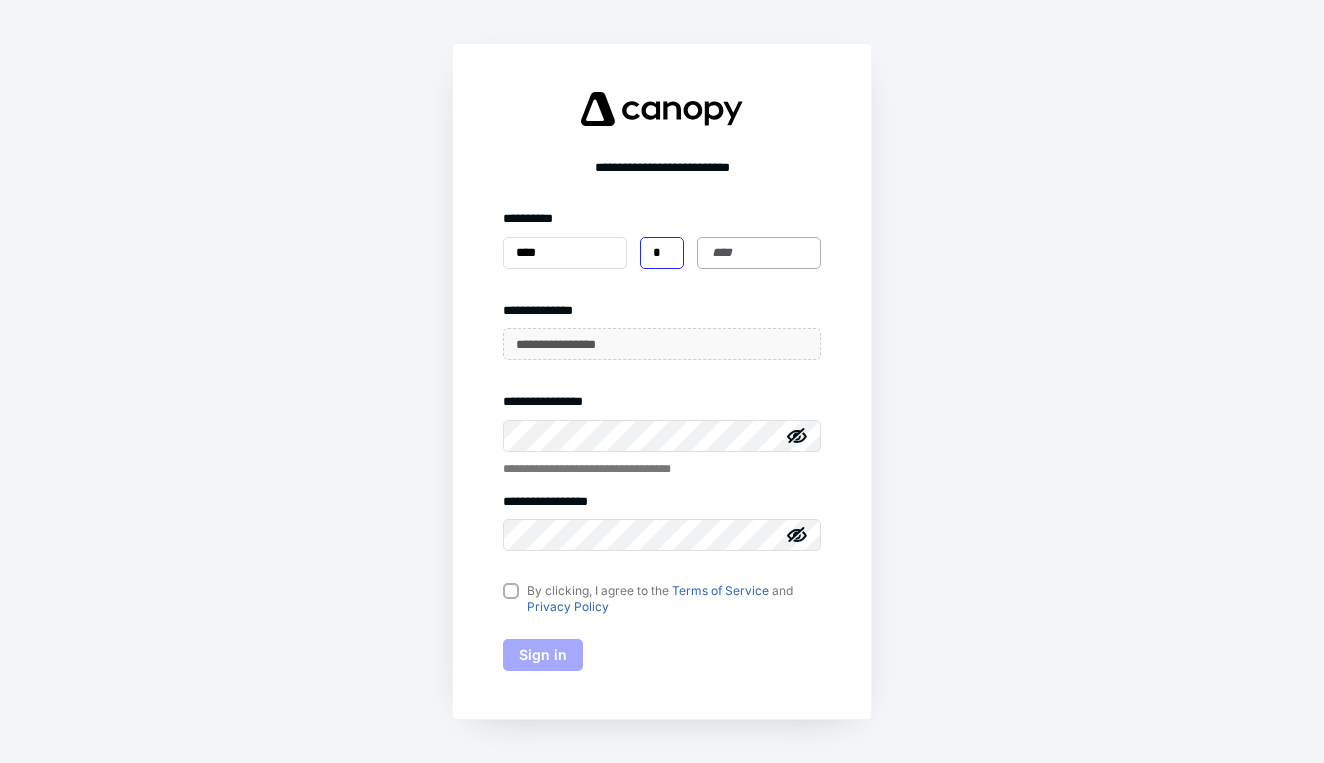 type on "*" 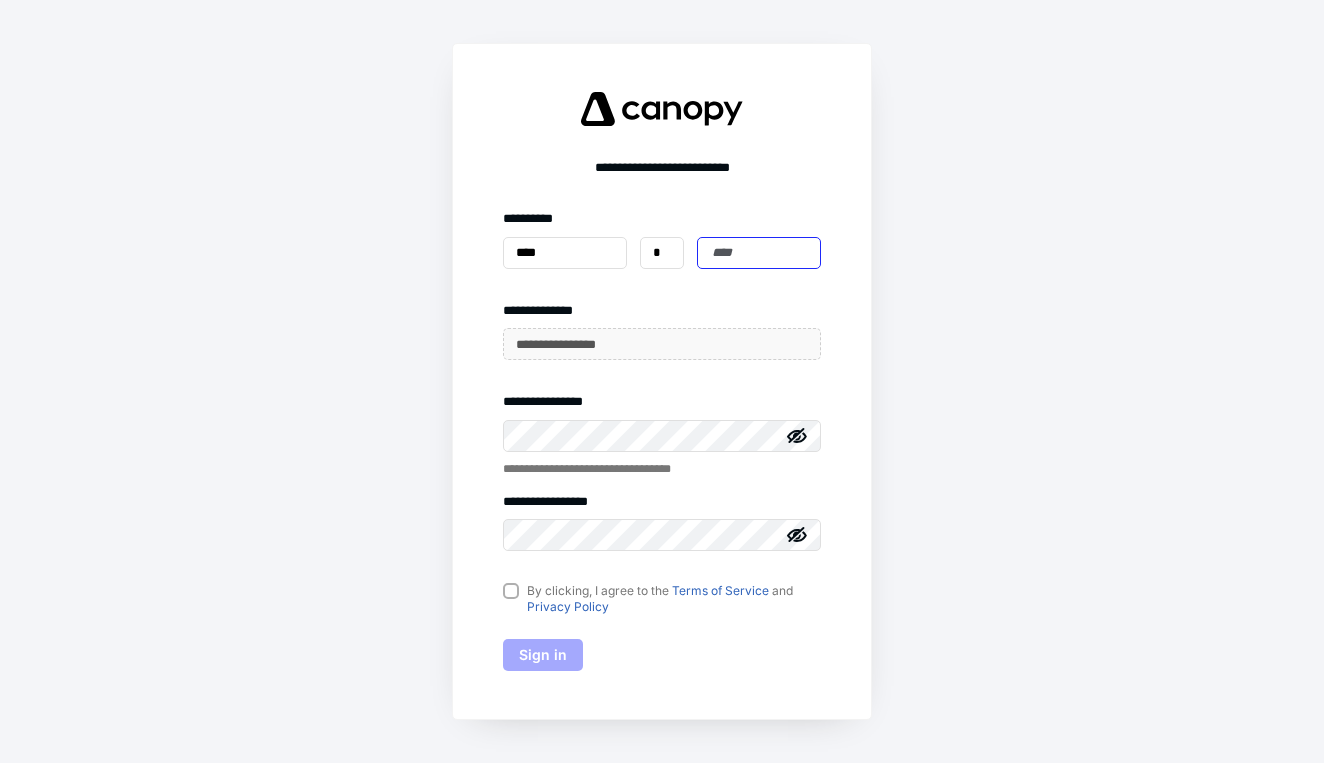 click at bounding box center (759, 253) 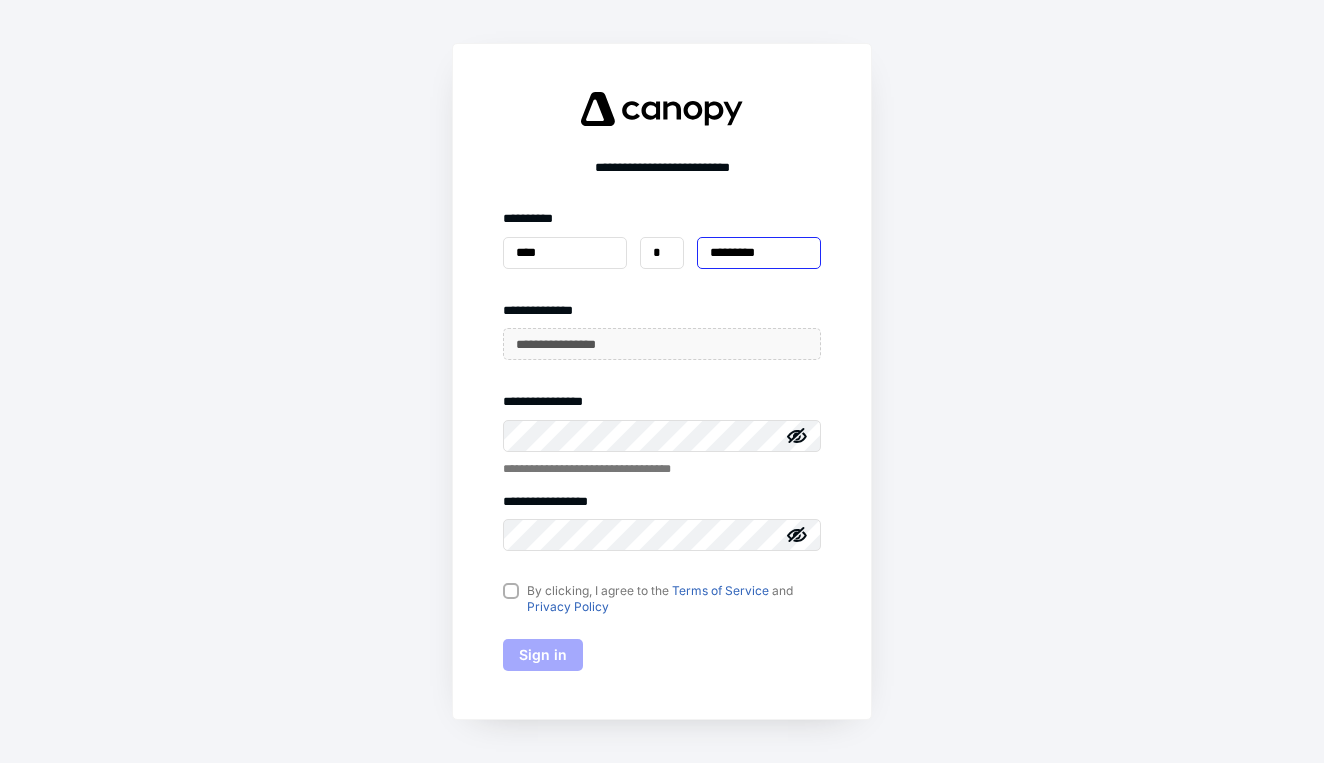 type on "*********" 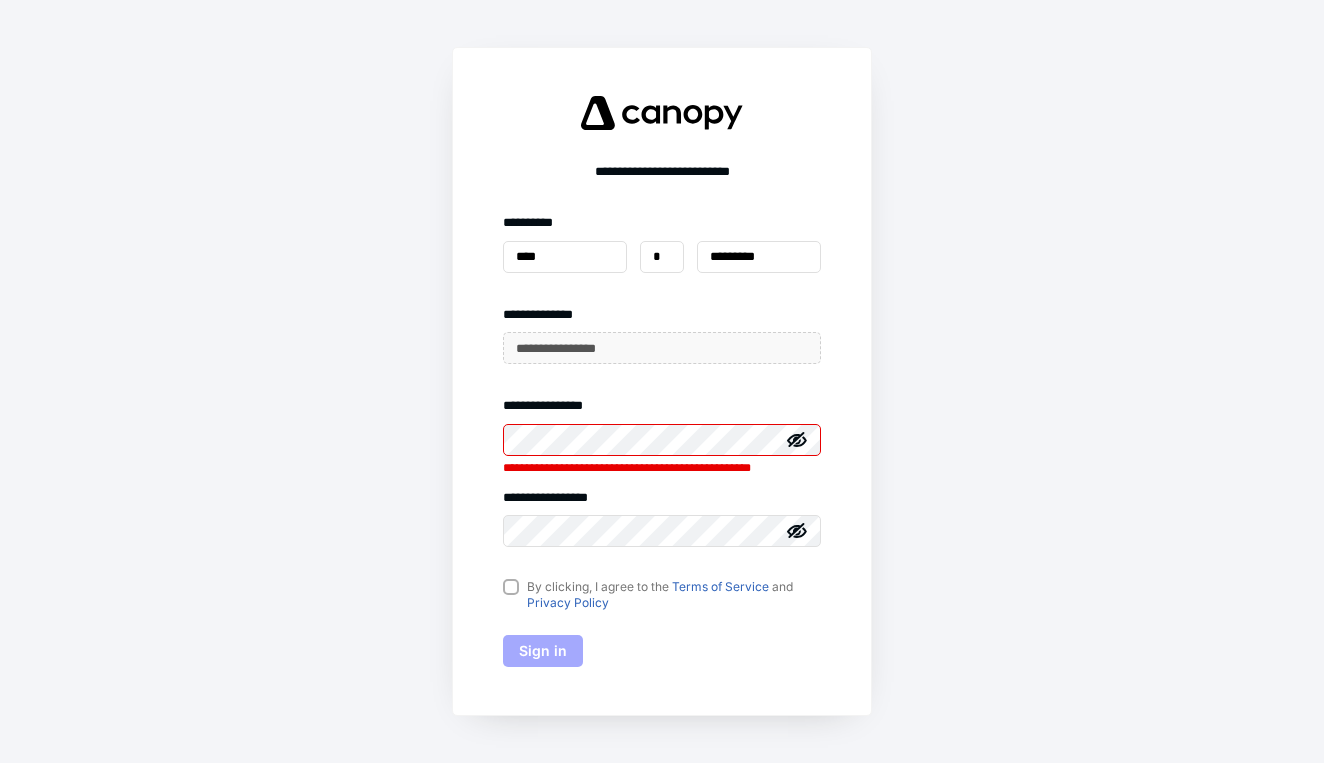 click 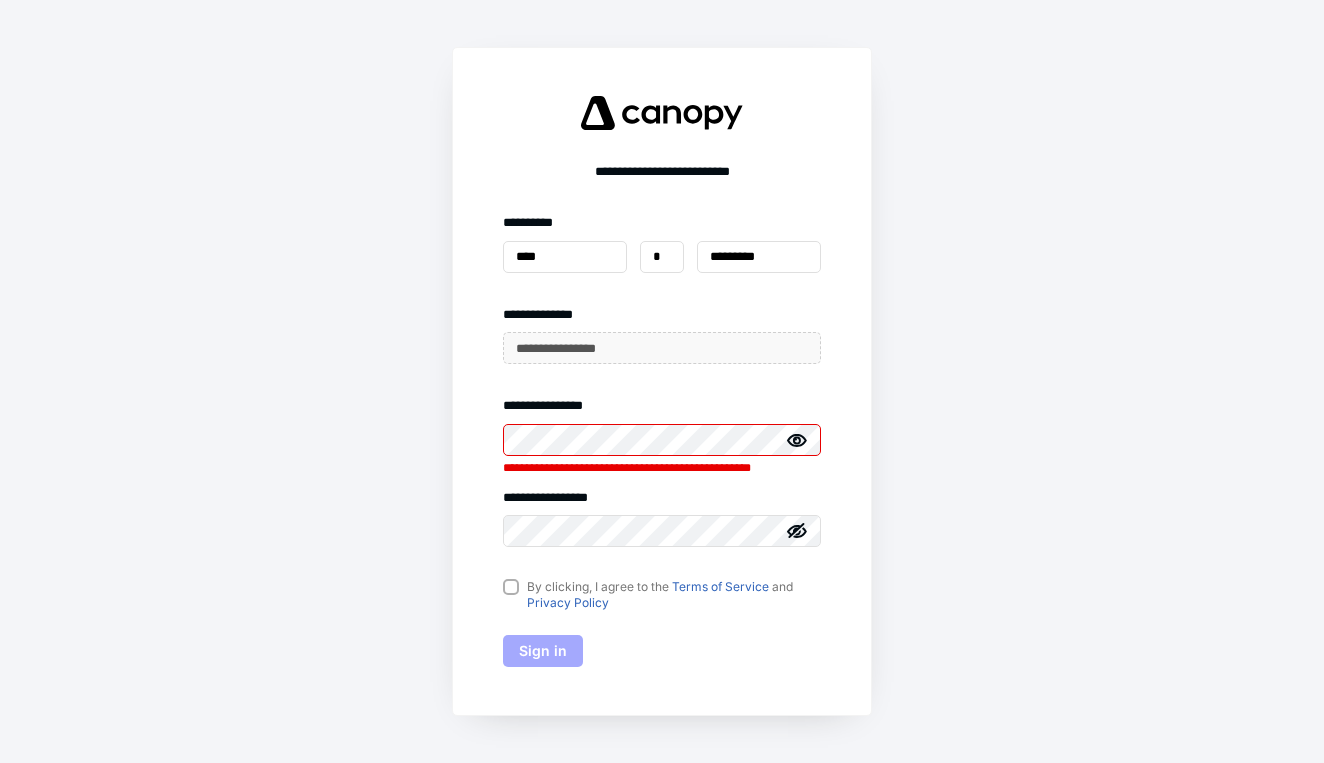 click 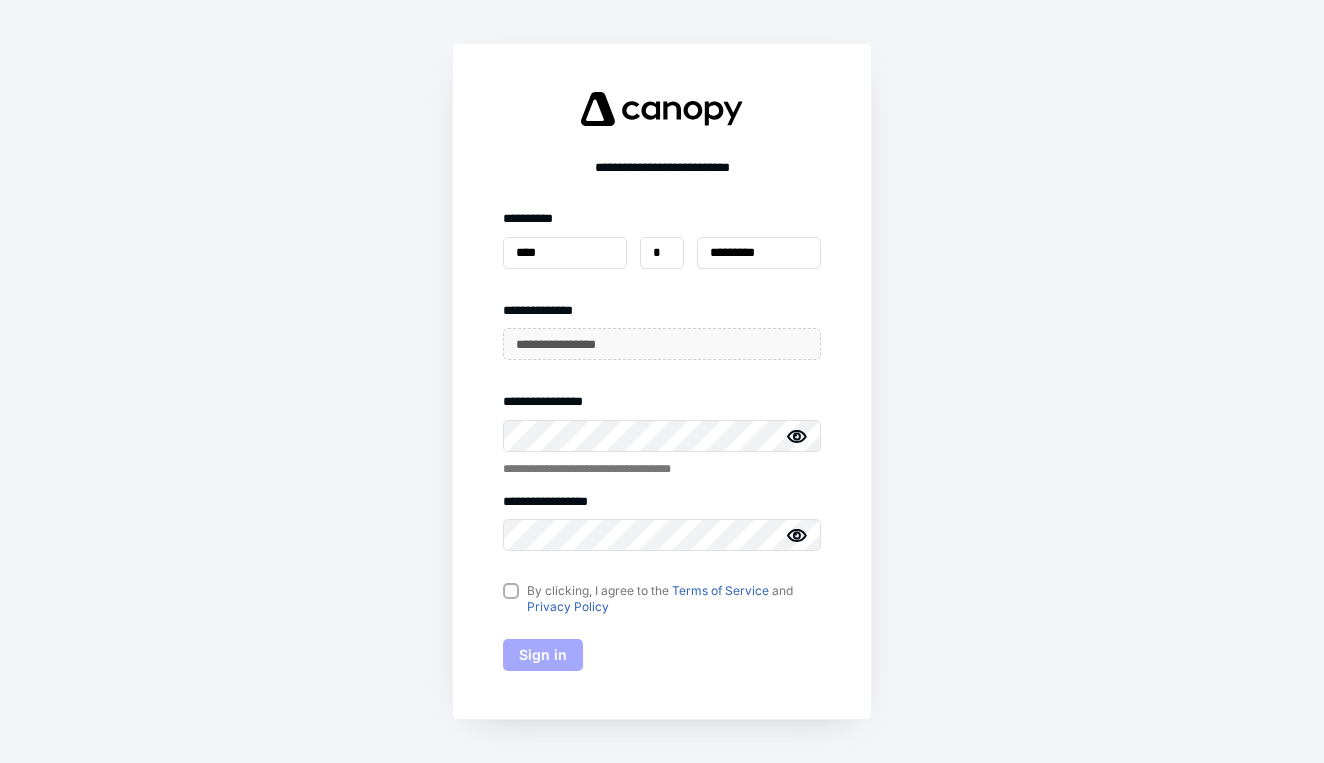 click on "By clicking, I agree to the   Terms of Service   and   Privacy Policy" at bounding box center [662, 599] 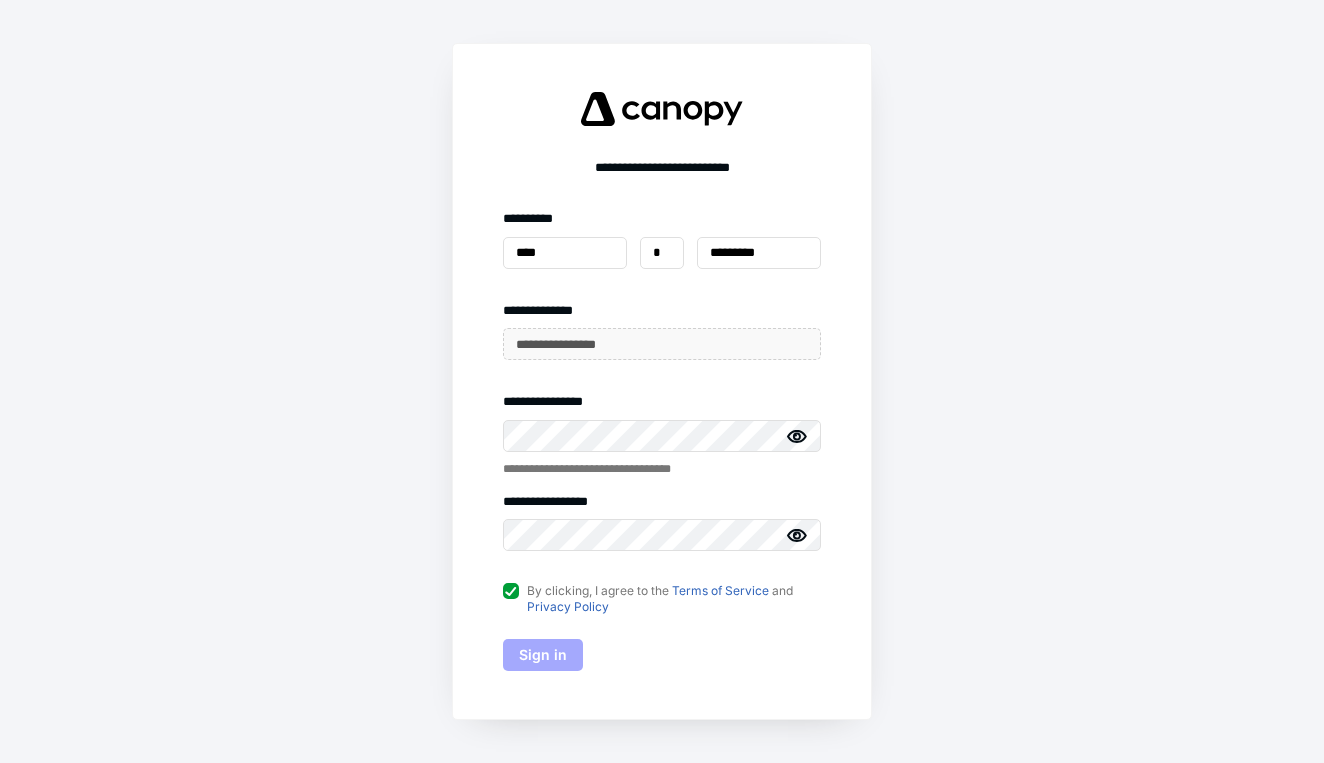 checkbox on "true" 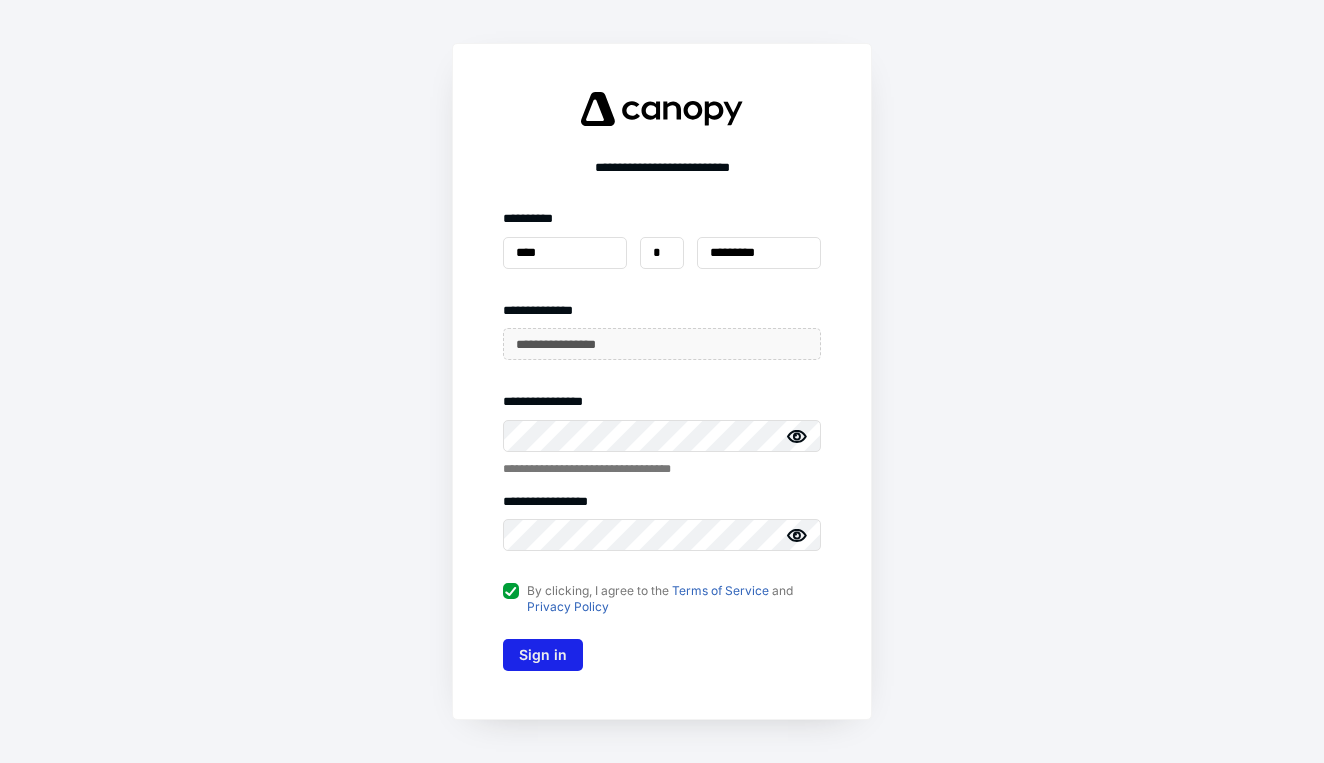 click on "Sign in" at bounding box center [543, 655] 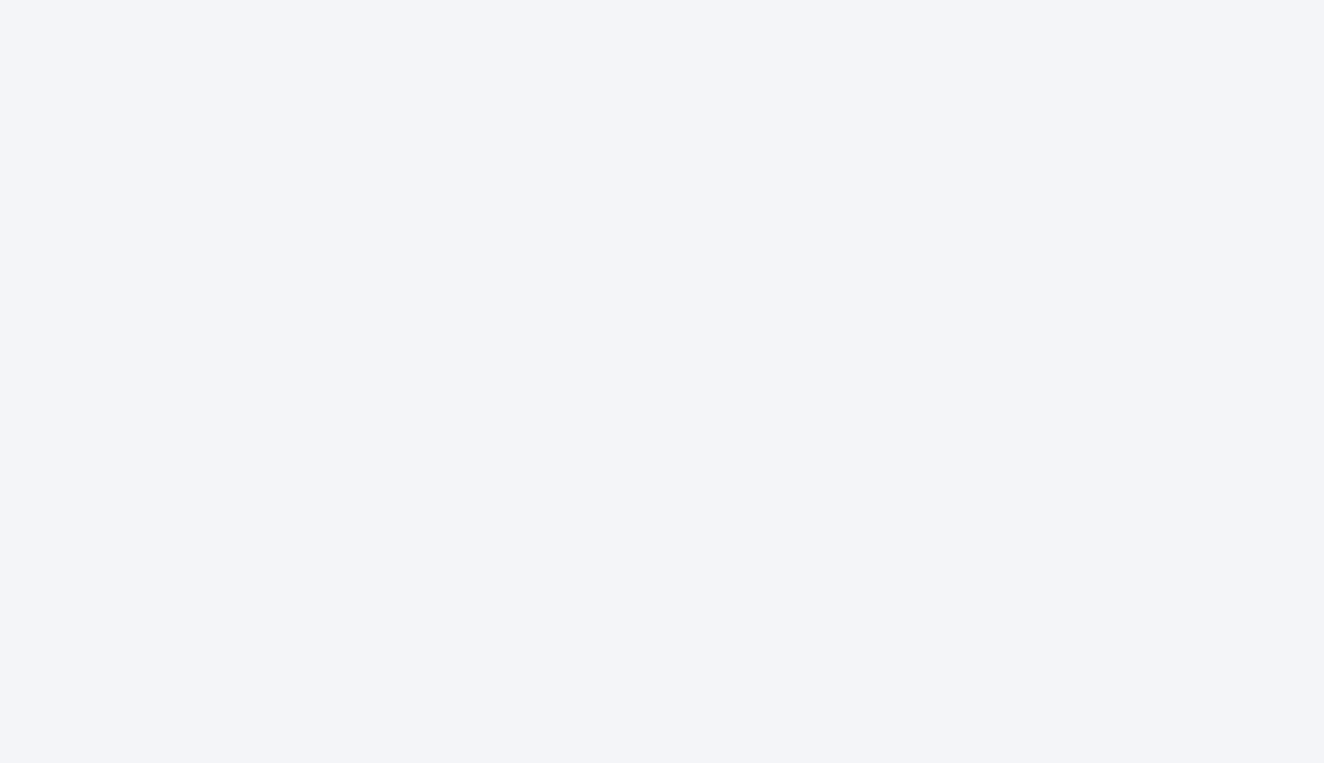 scroll, scrollTop: 0, scrollLeft: 0, axis: both 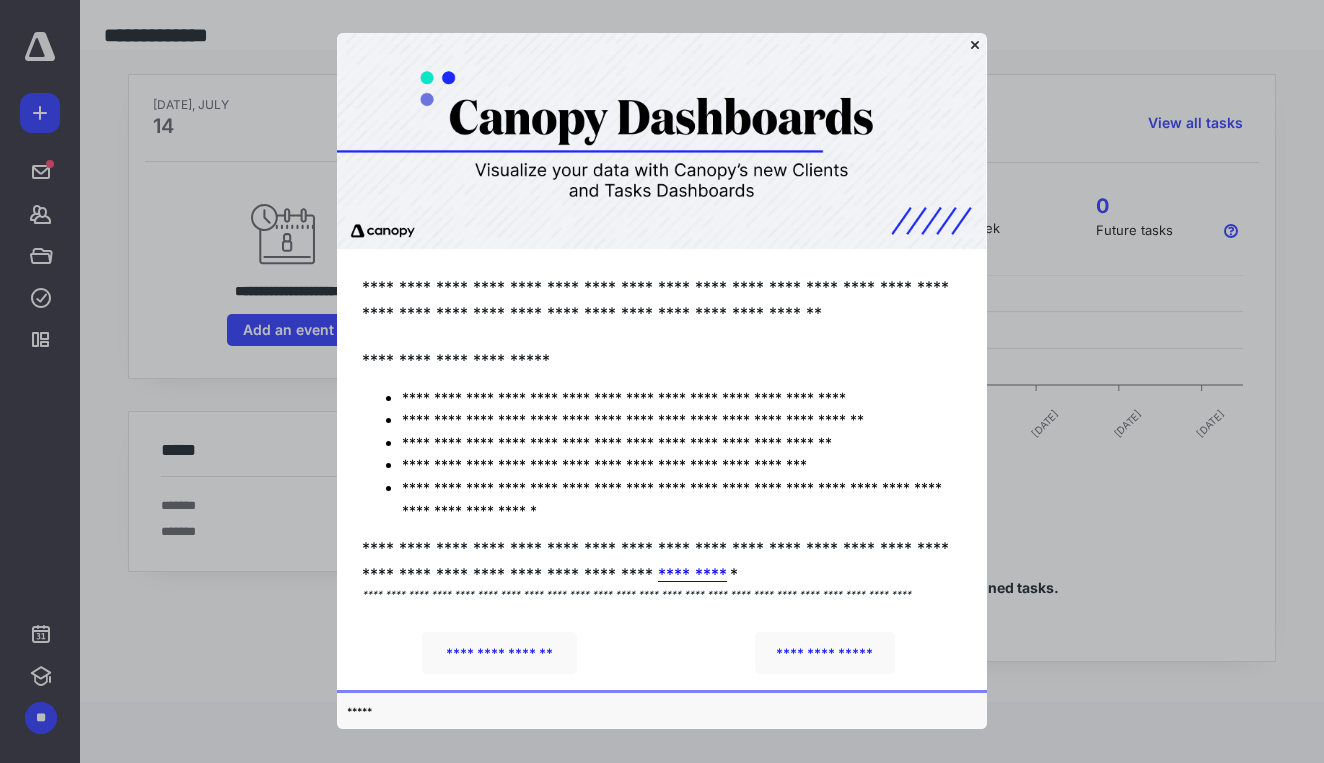click 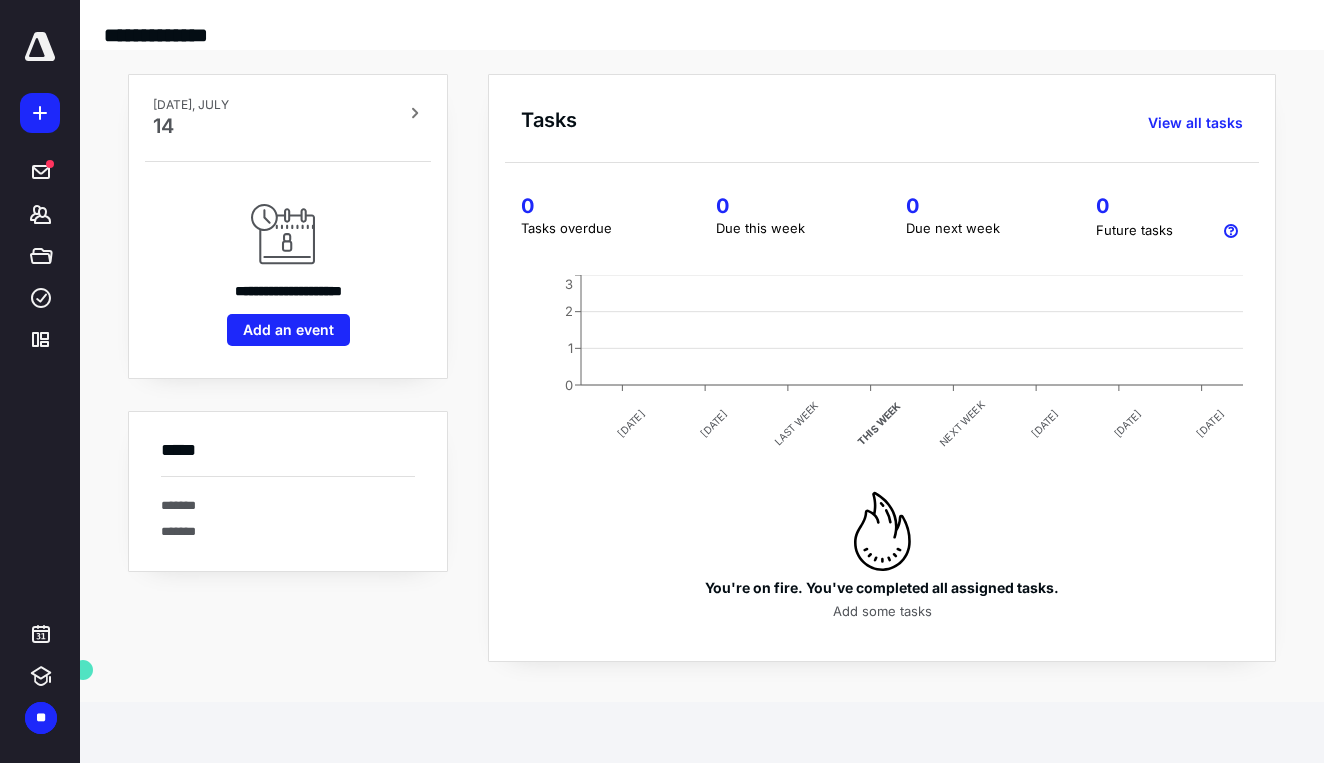 scroll, scrollTop: 0, scrollLeft: 0, axis: both 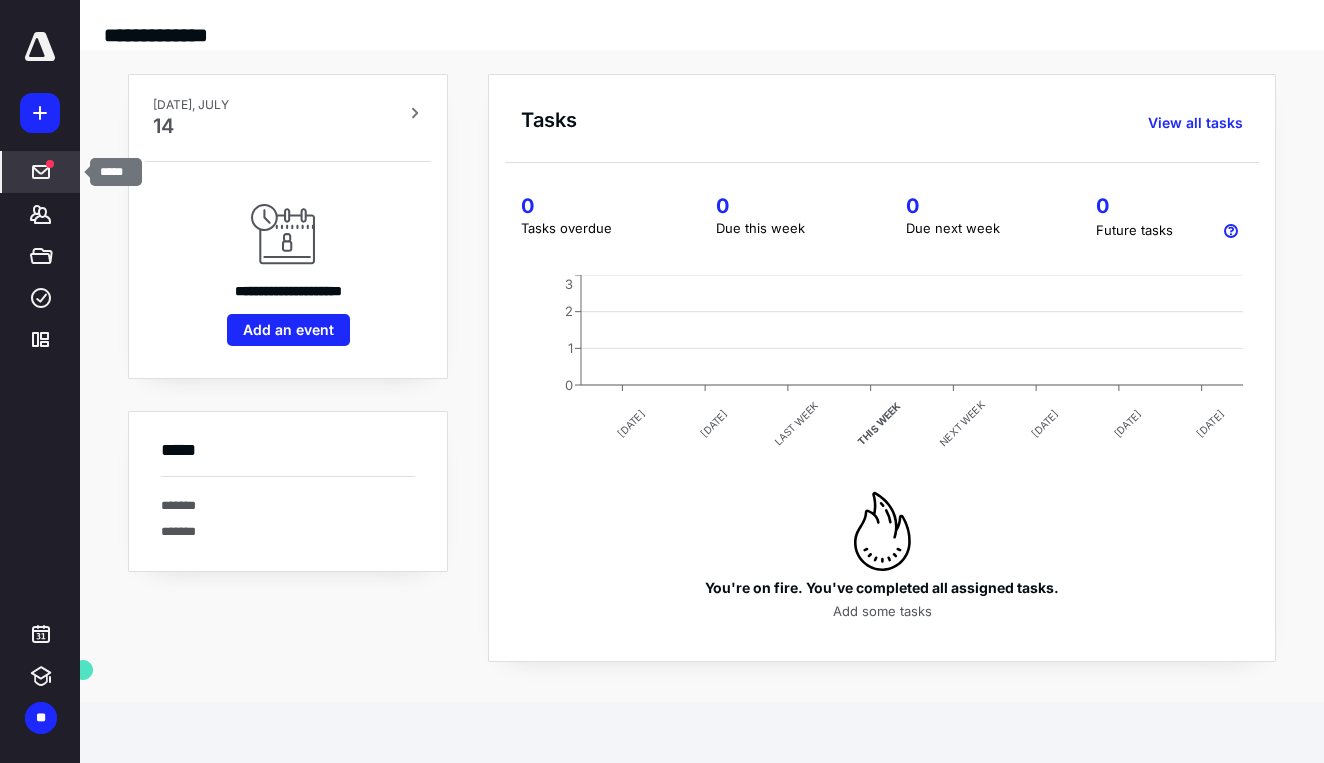 click 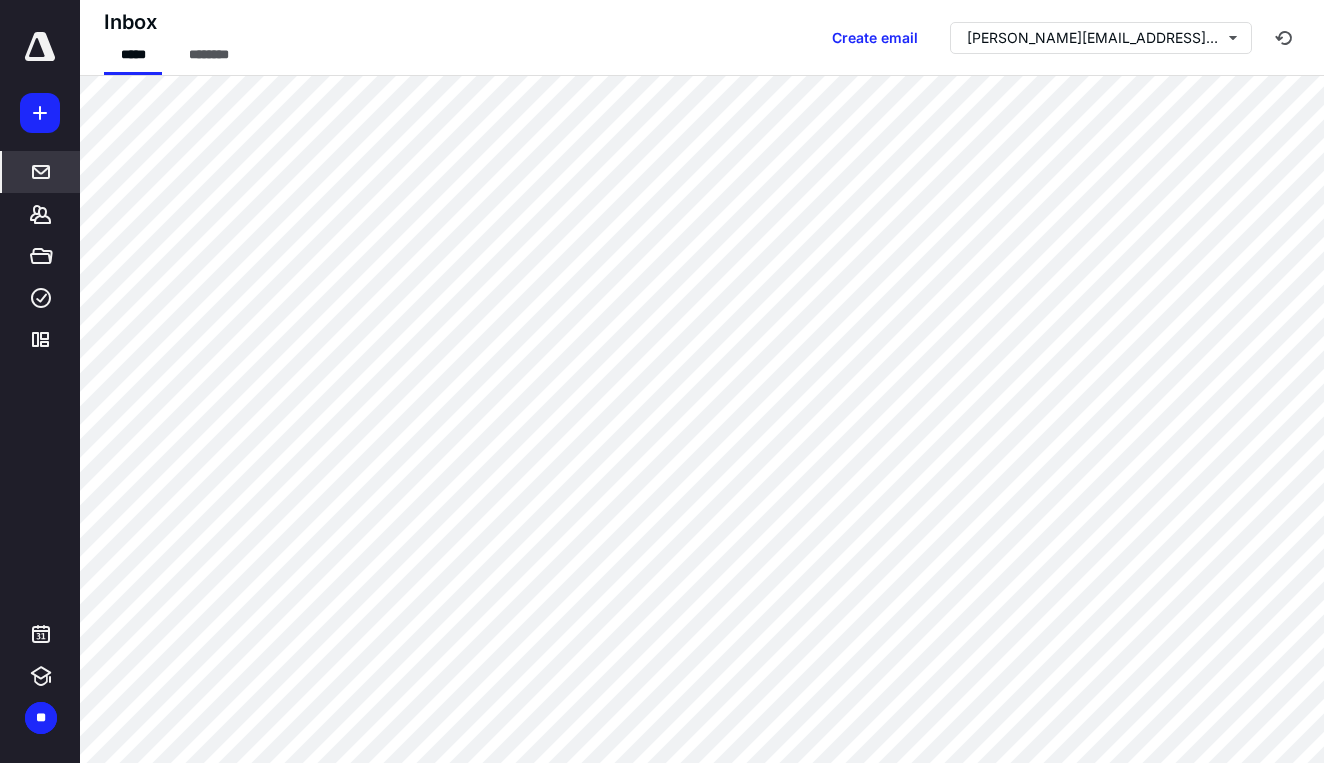 scroll, scrollTop: 0, scrollLeft: 0, axis: both 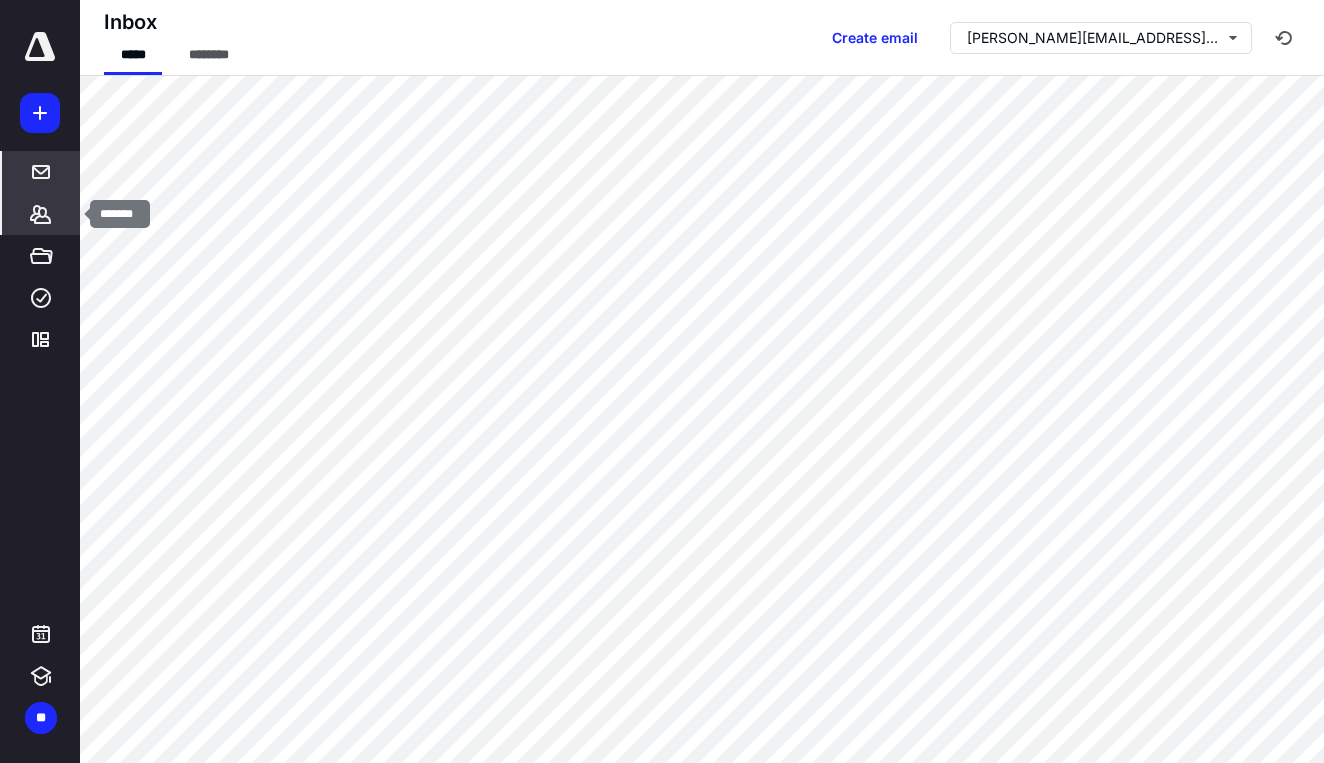 click on "*******" at bounding box center (41, 214) 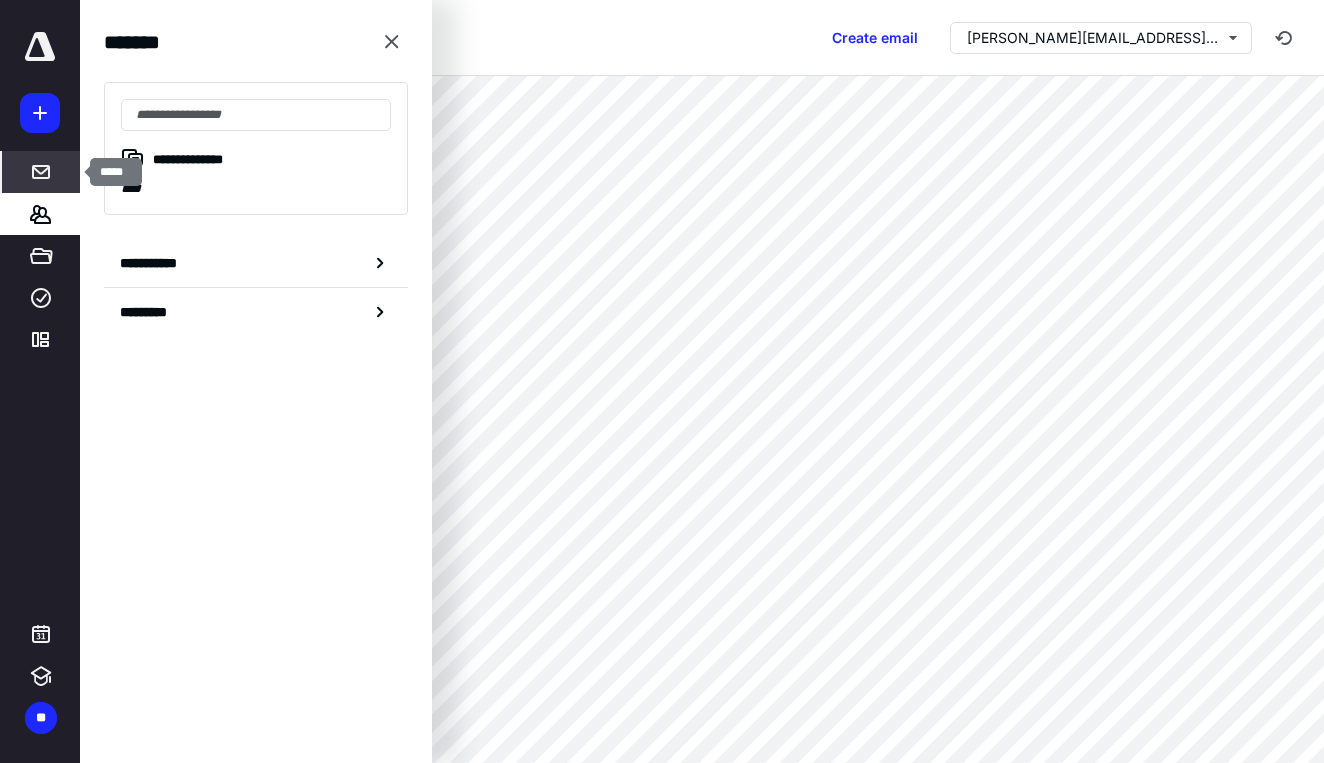 click 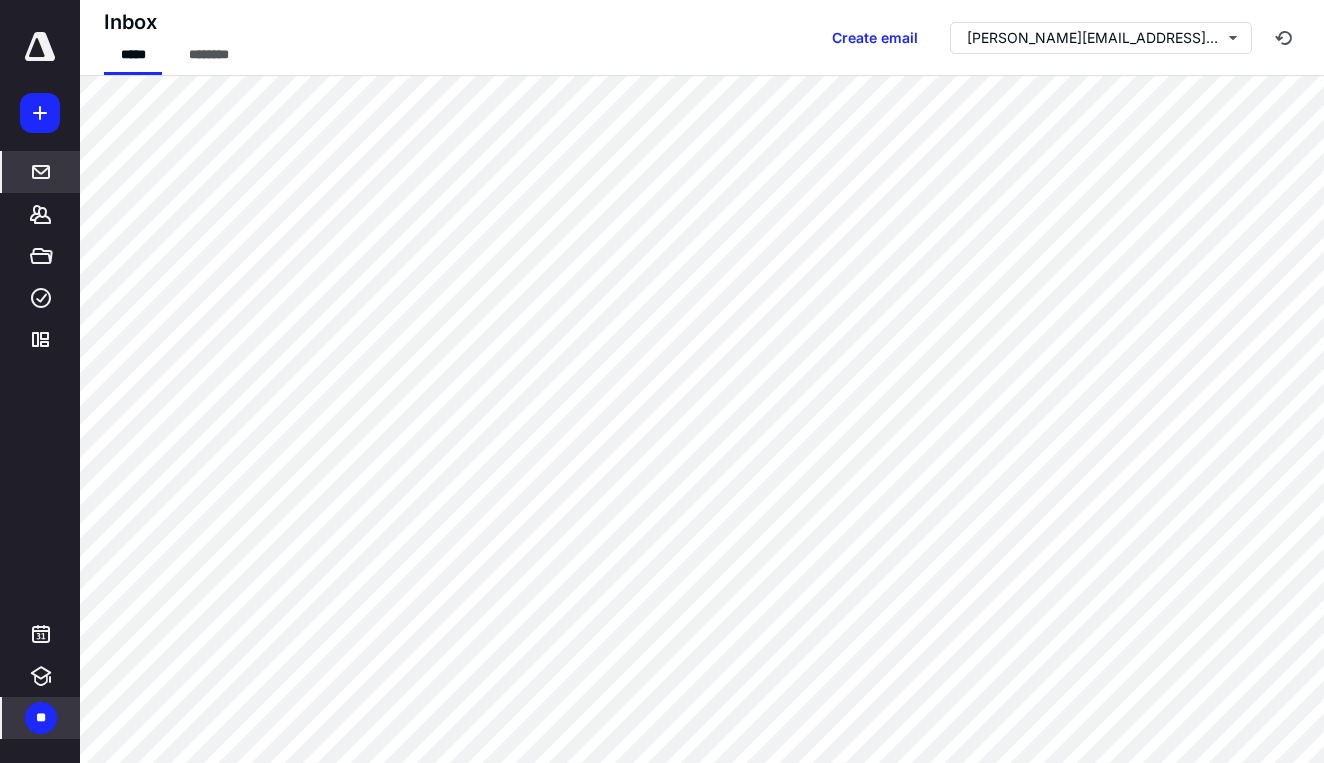 click on "**" at bounding box center (41, 718) 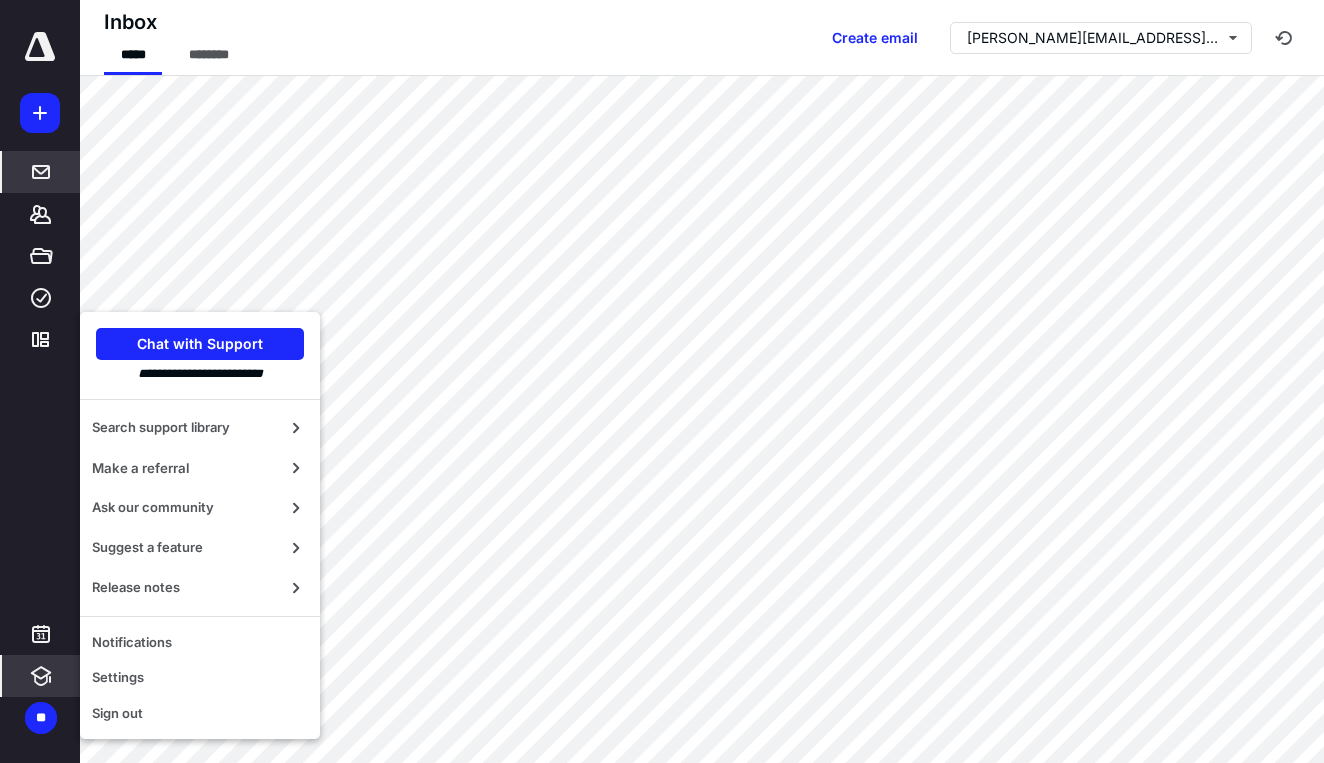 click 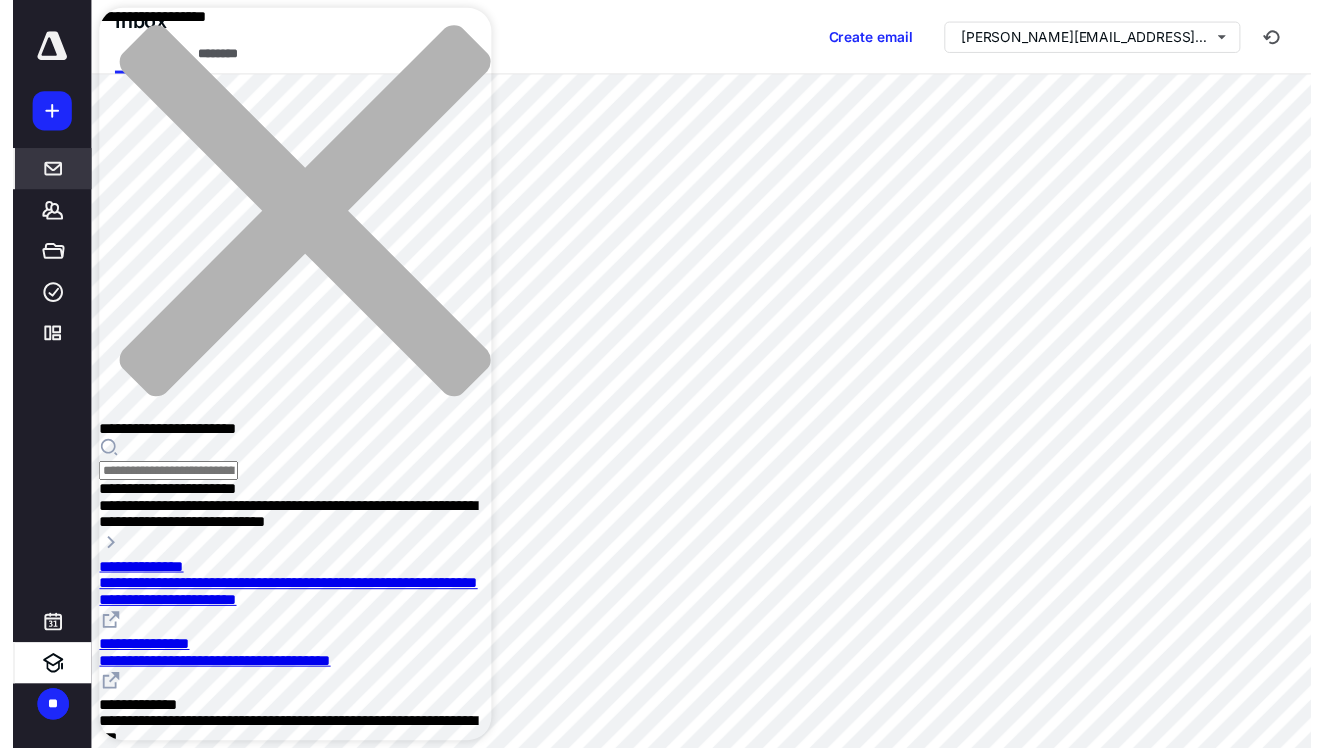 scroll, scrollTop: 0, scrollLeft: 0, axis: both 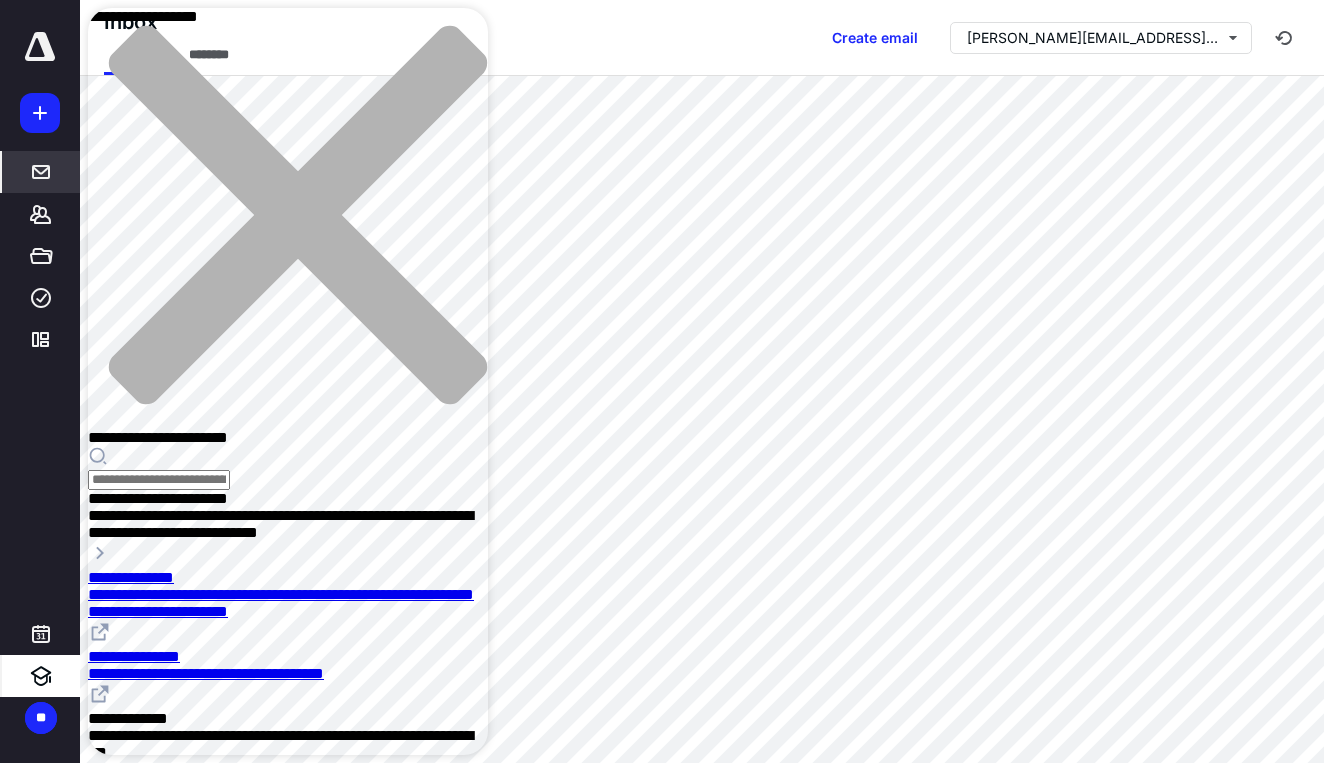 click at bounding box center [40, 47] 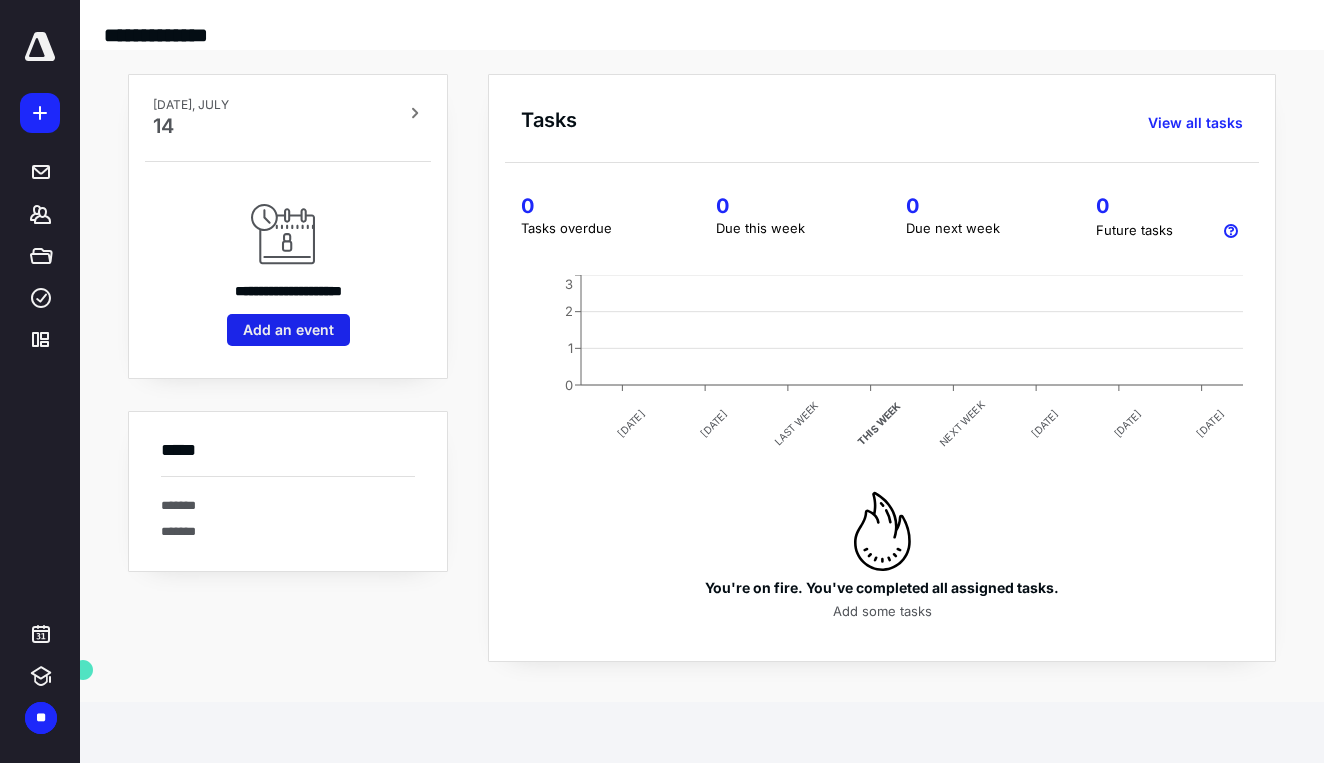 click on "Add an event" at bounding box center [288, 330] 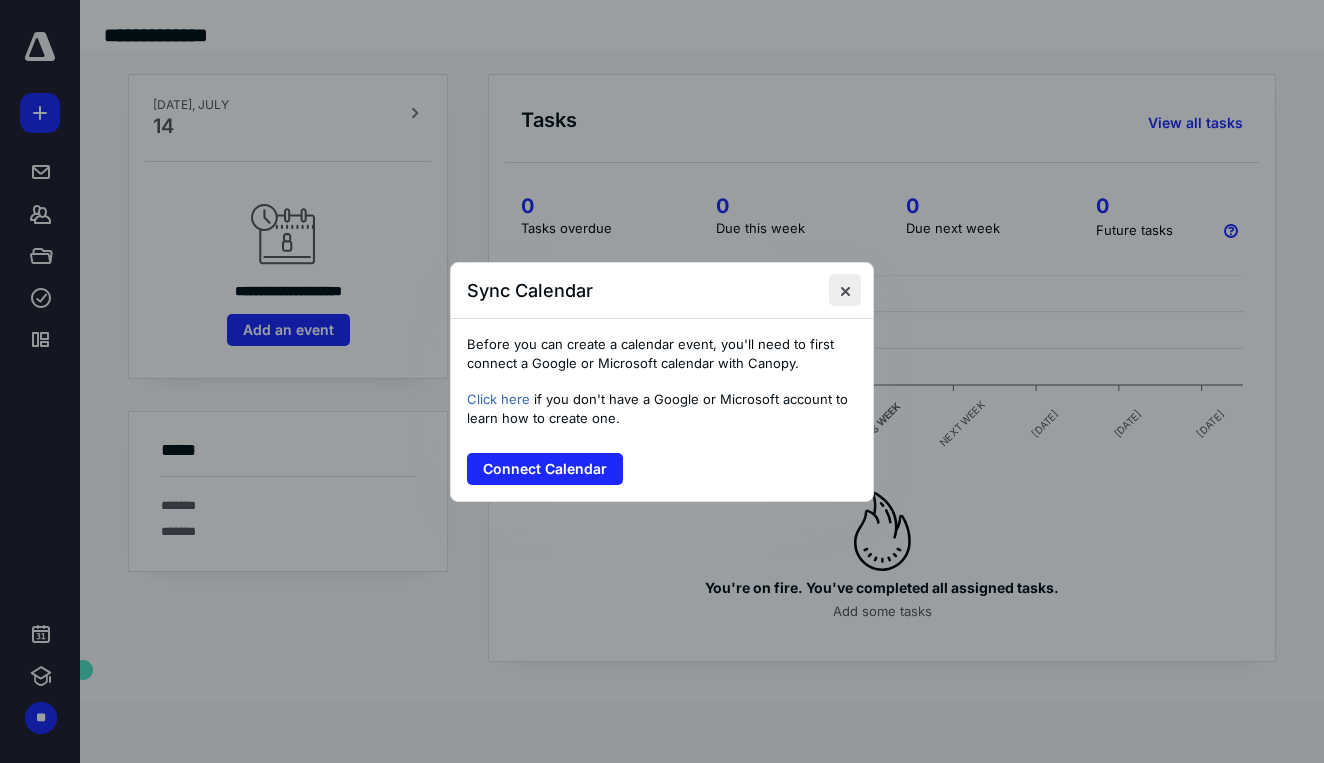 click at bounding box center (845, 290) 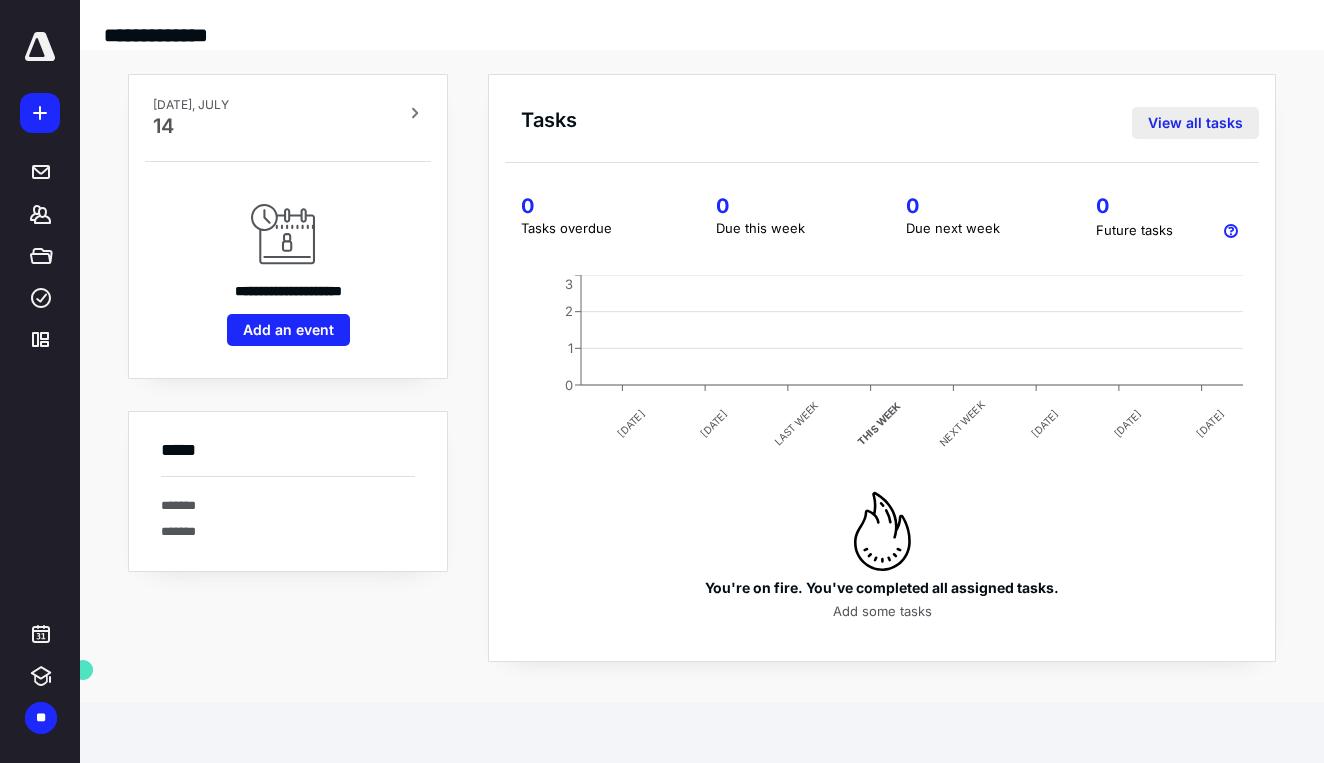 click on "View all tasks" at bounding box center [1195, 123] 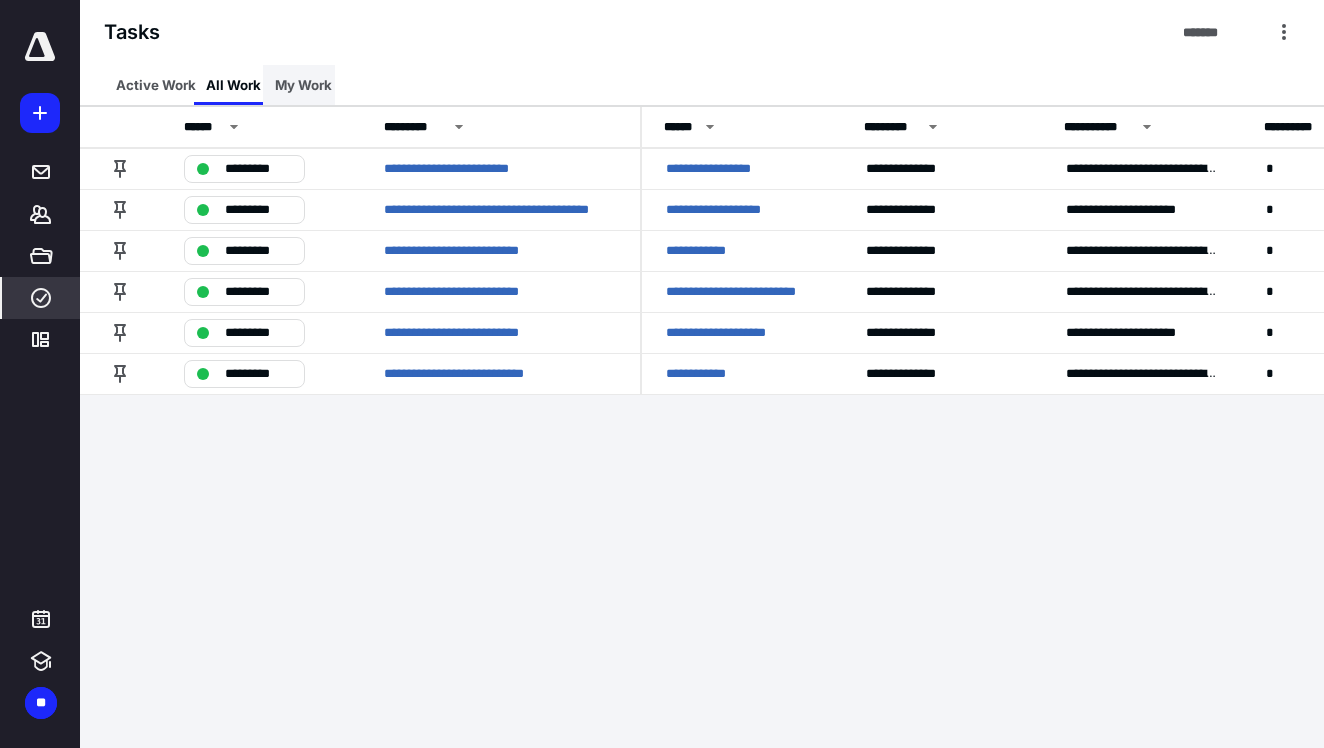 click on "My Work" at bounding box center [303, 85] 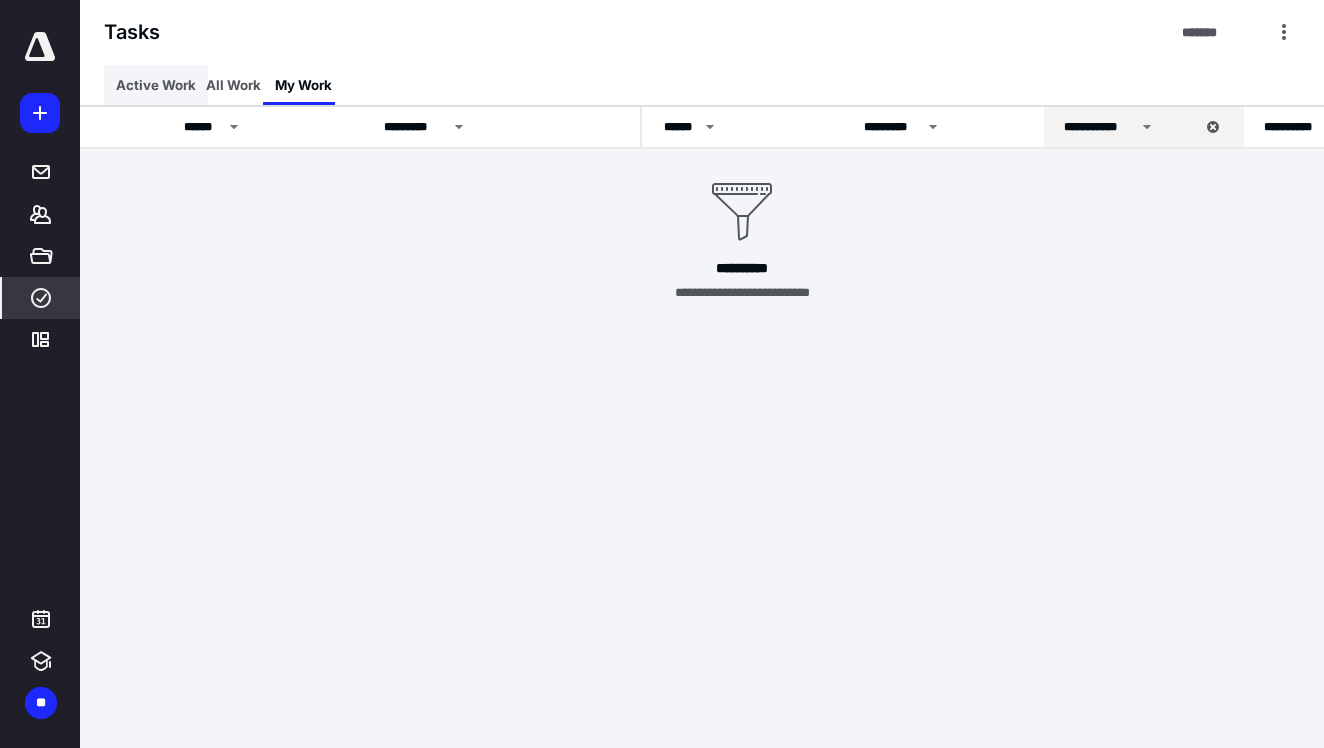 click on "Active Work" at bounding box center (156, 85) 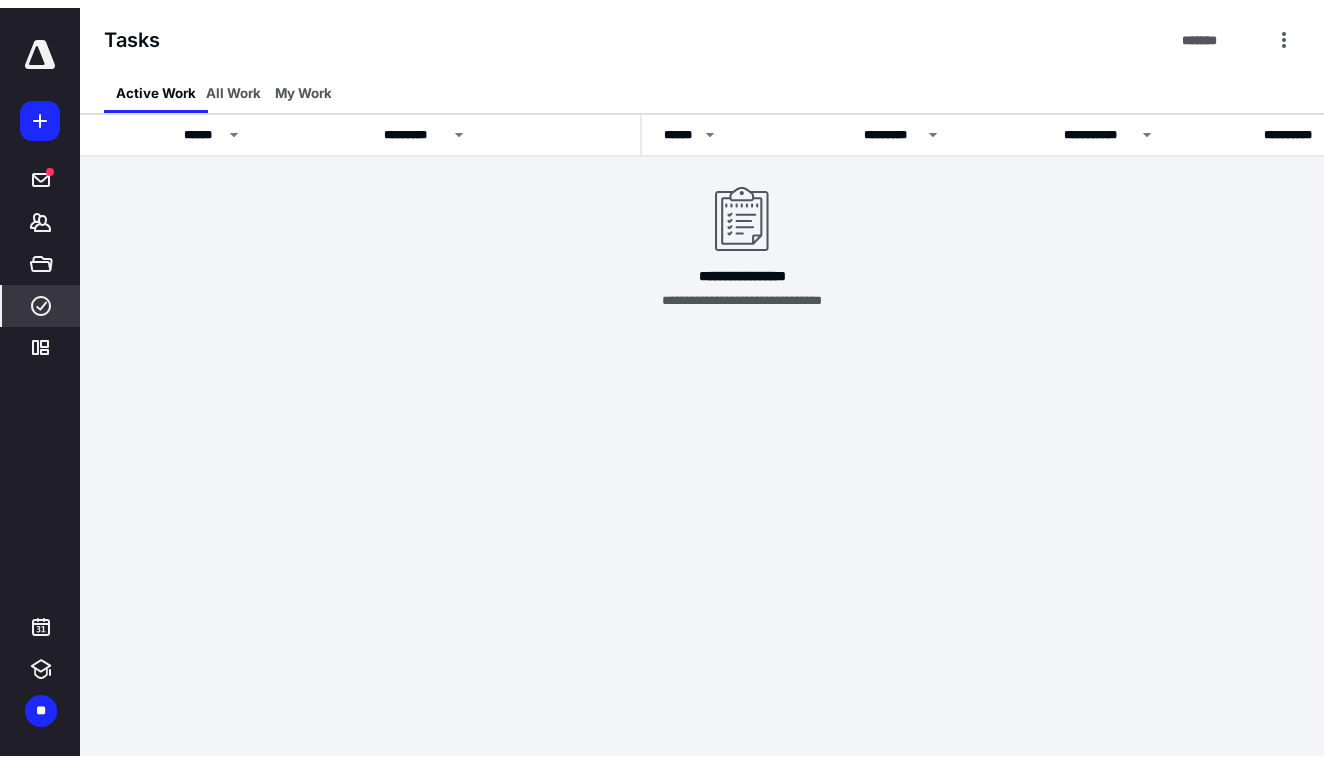 scroll, scrollTop: 0, scrollLeft: 0, axis: both 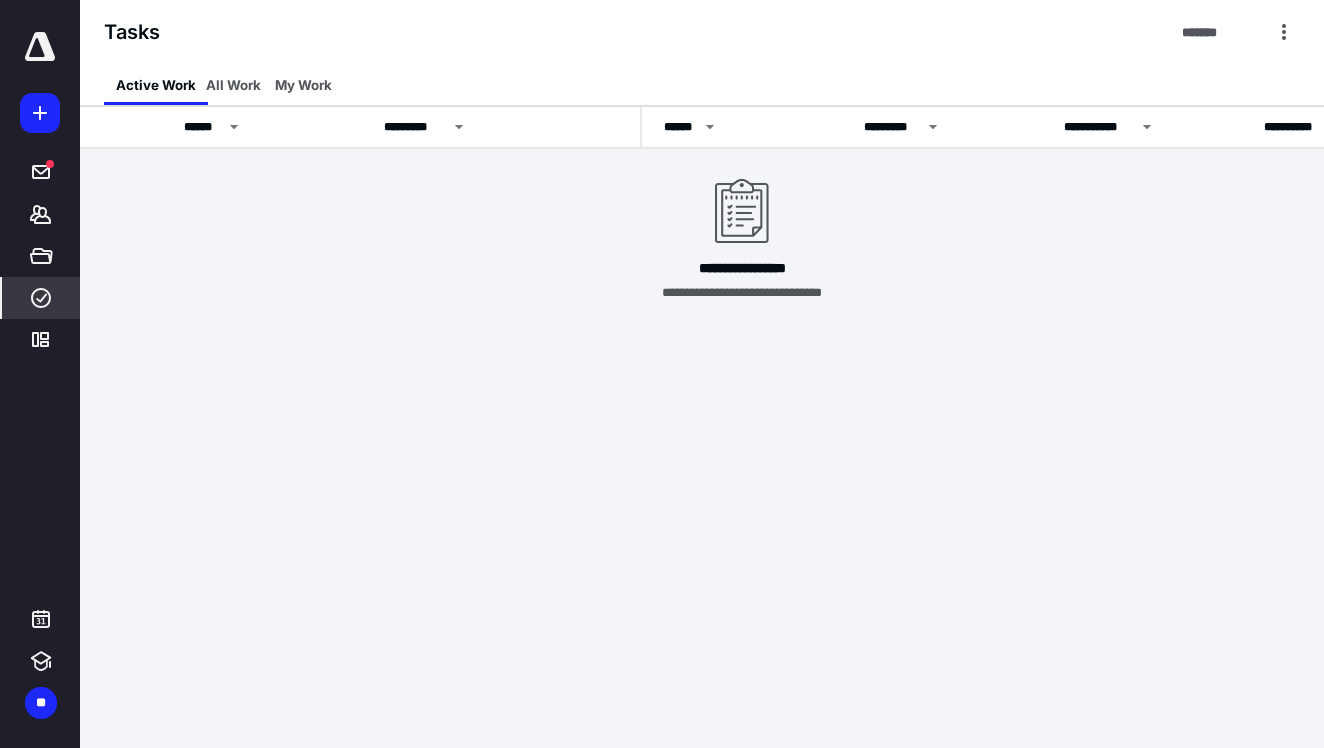 click at bounding box center [40, 47] 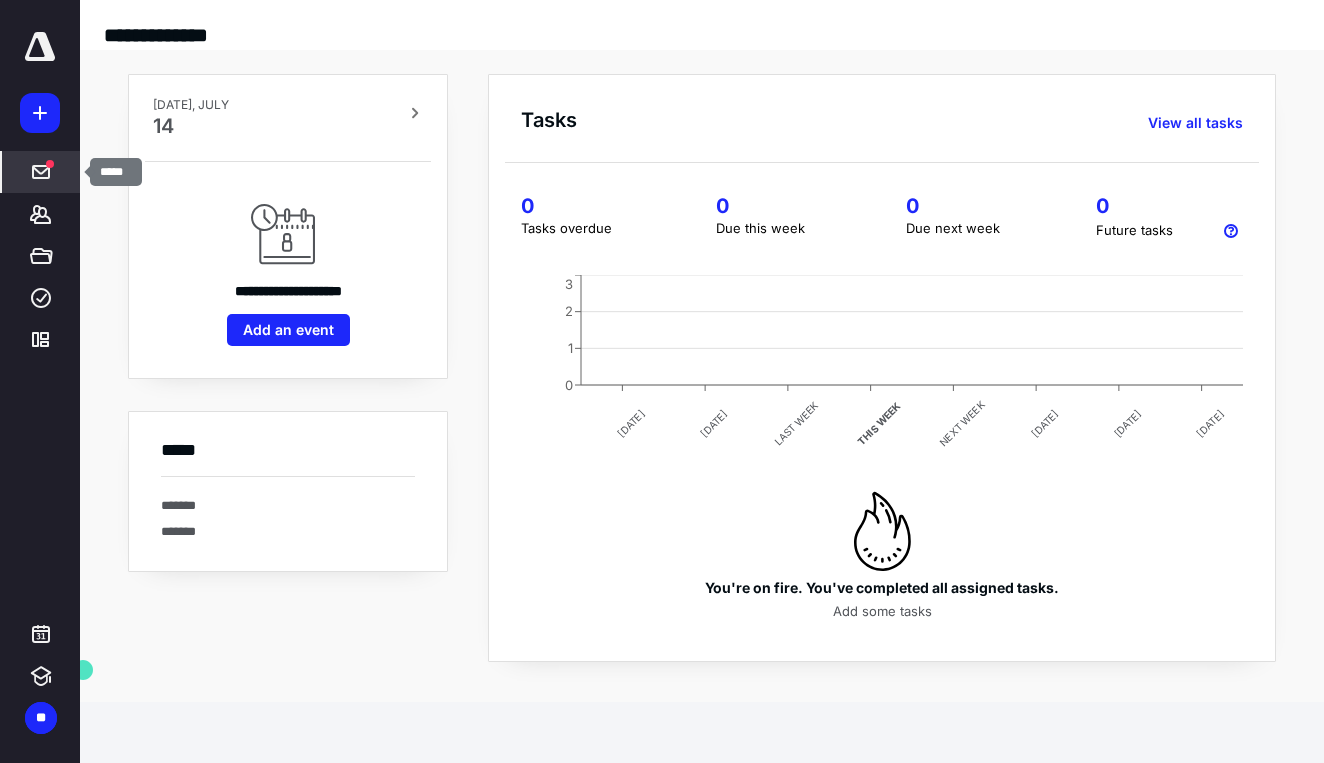 click 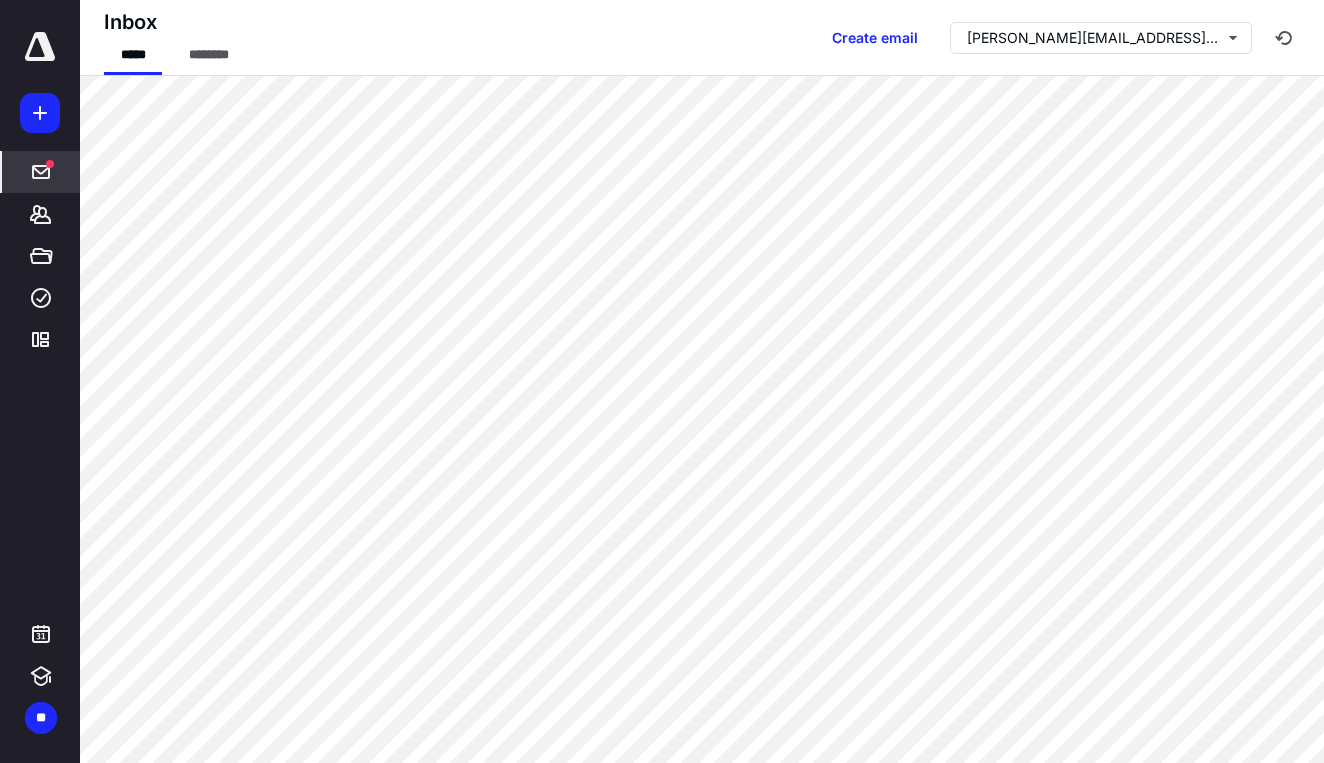 click at bounding box center (40, 47) 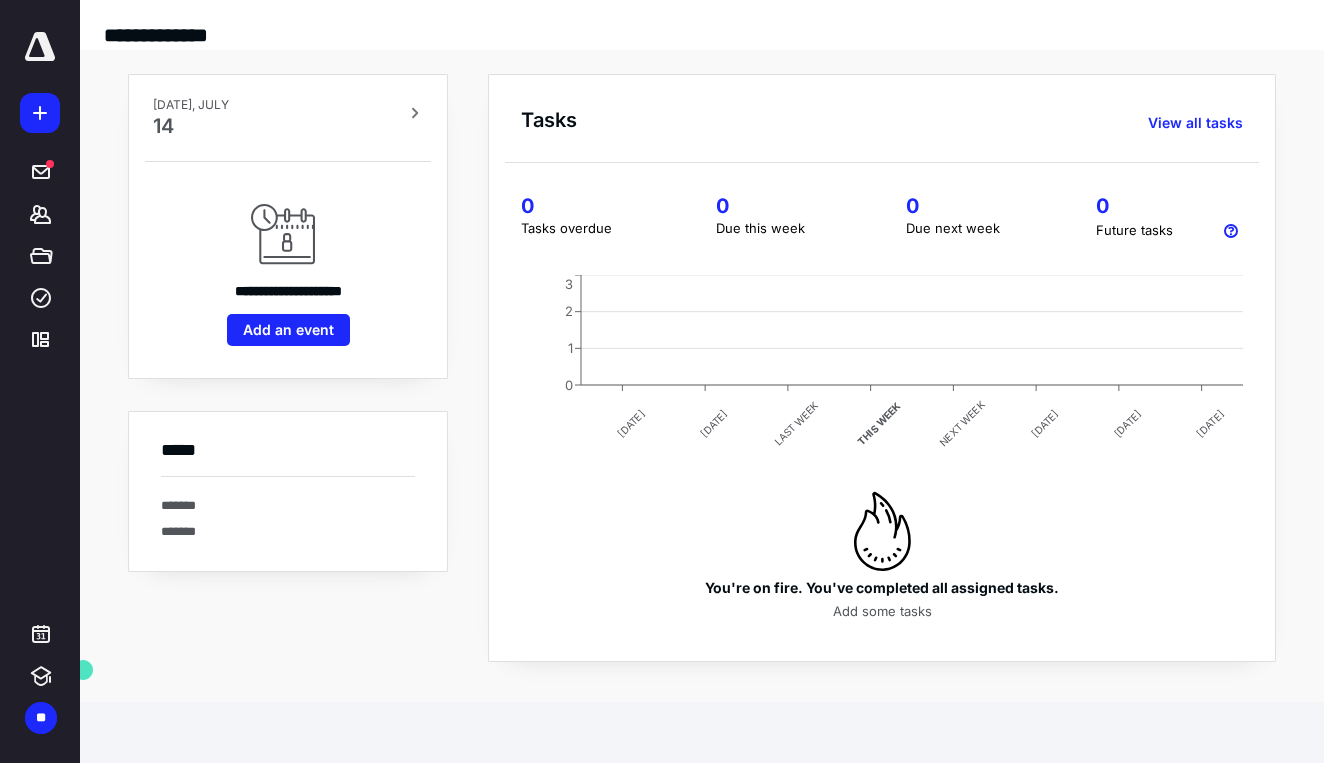 click on "**********" at bounding box center [162, 19] 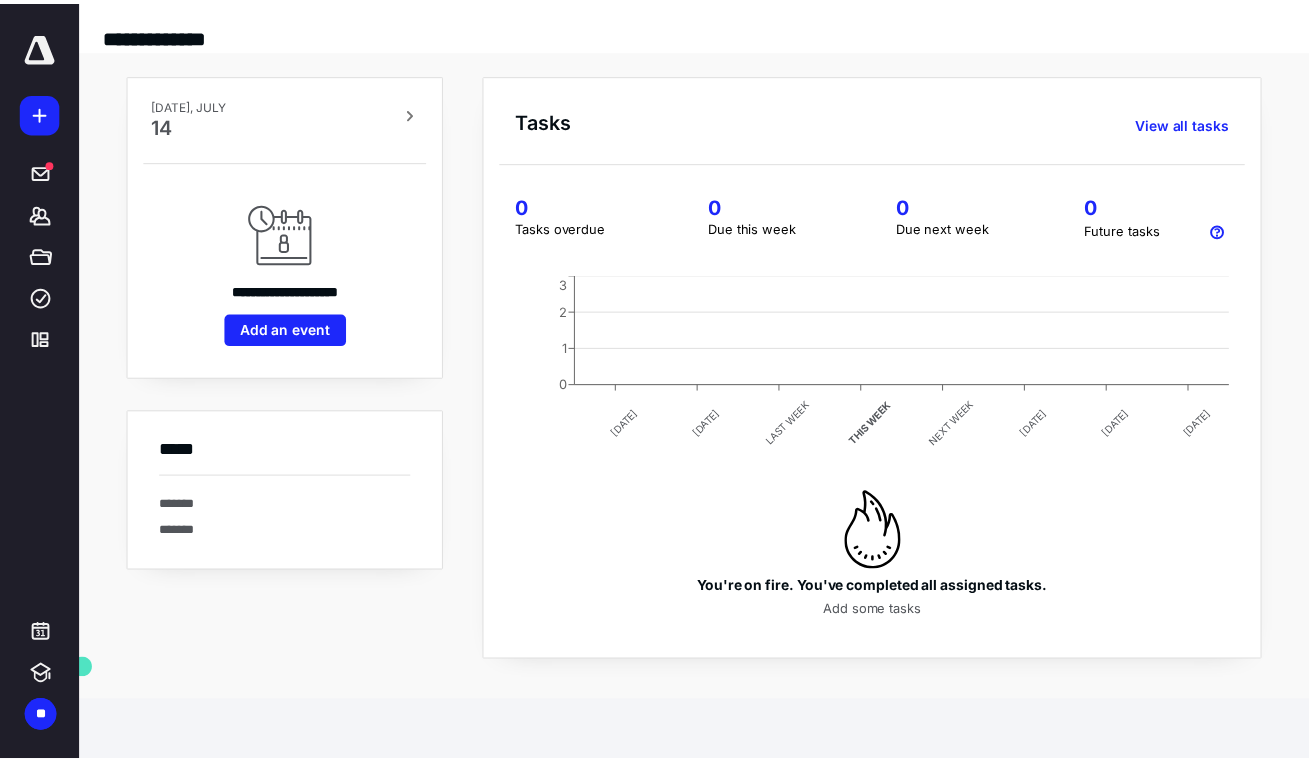 scroll, scrollTop: 0, scrollLeft: 0, axis: both 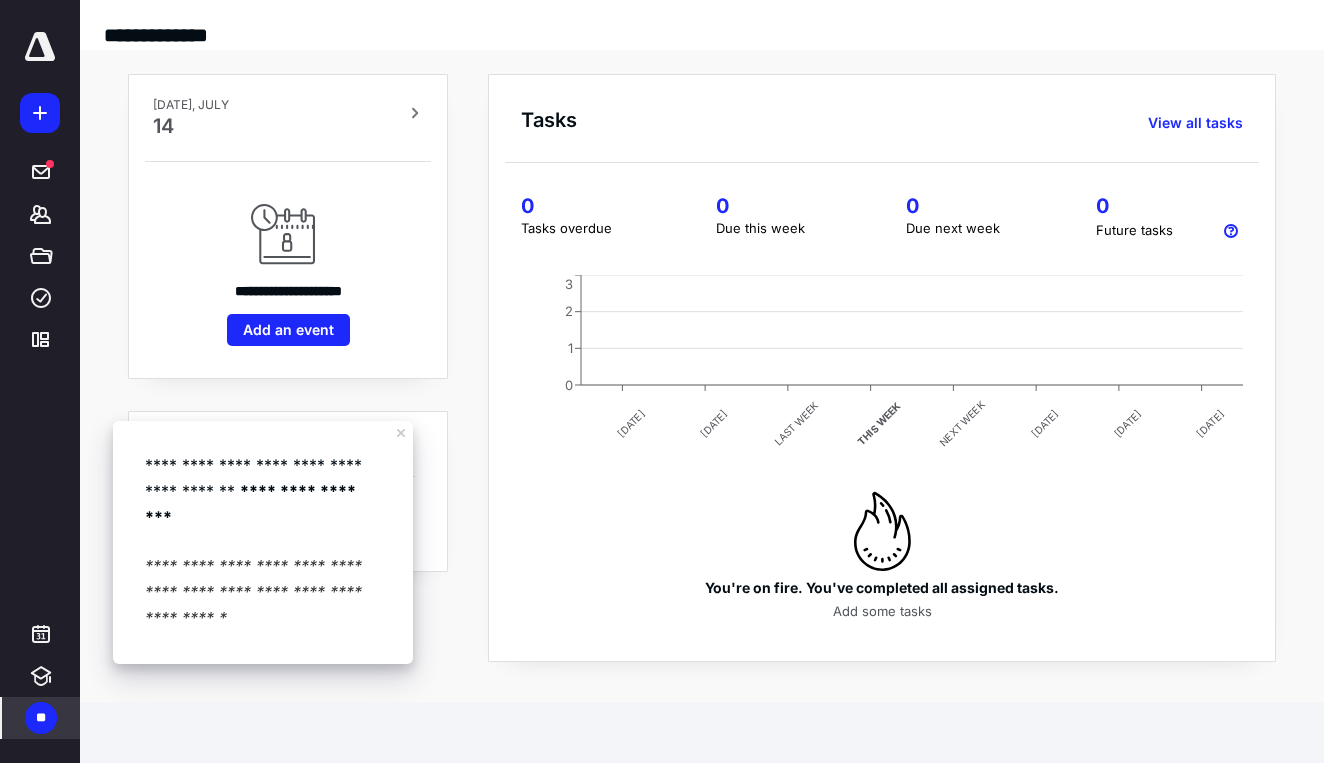 click on "**" at bounding box center [41, 718] 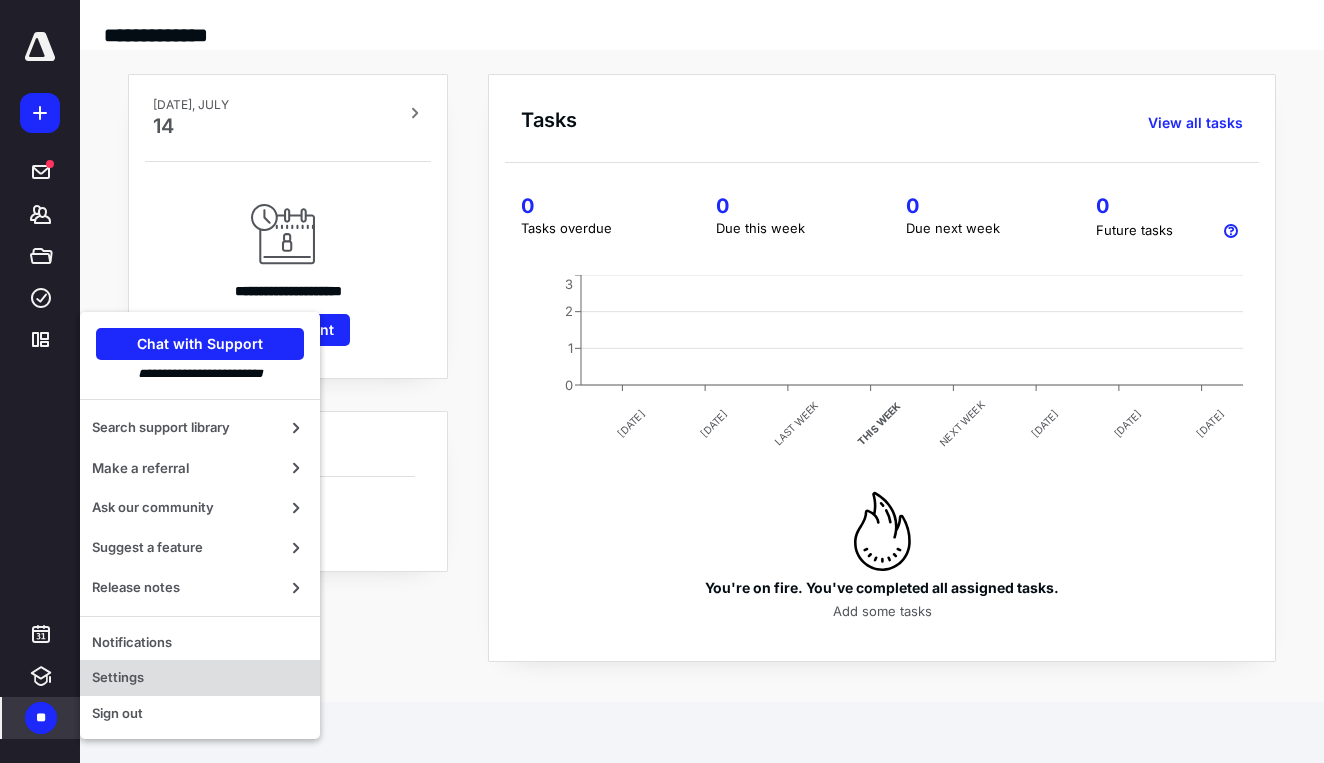 click on "Settings" at bounding box center [200, 678] 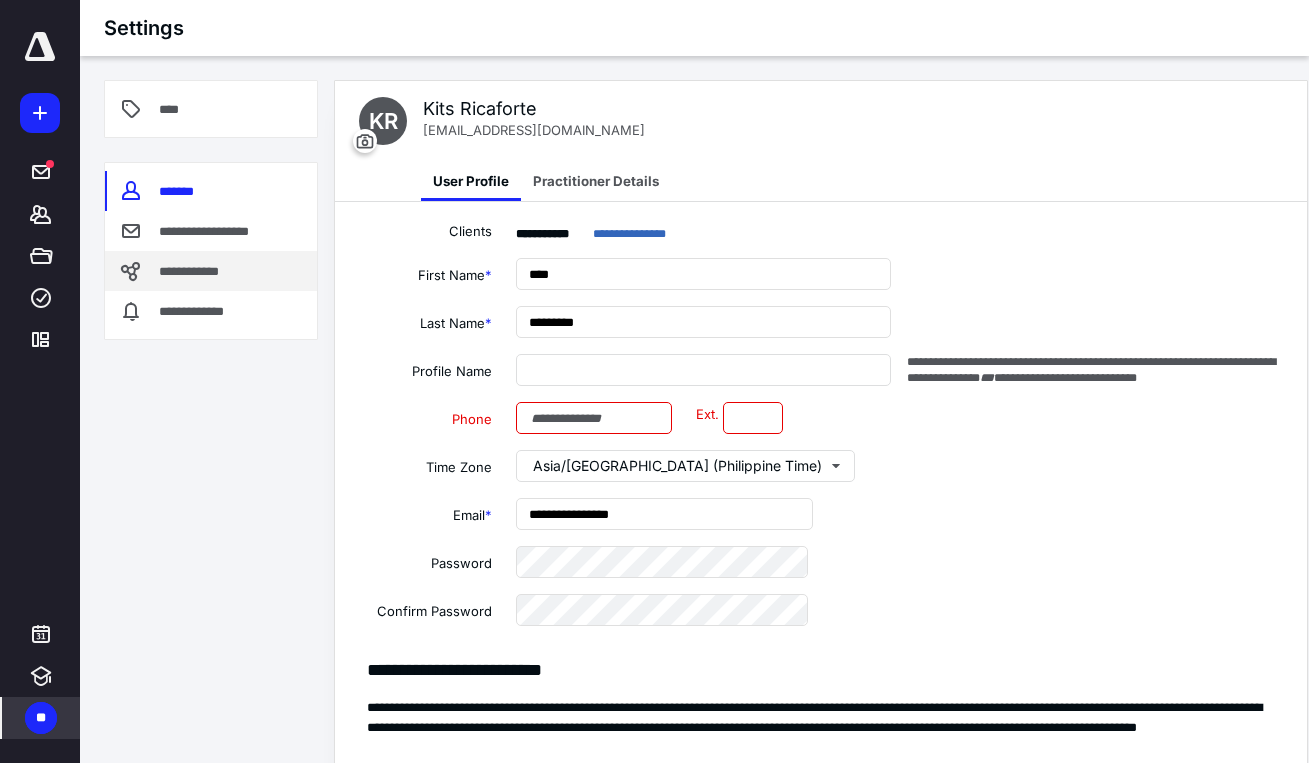 type on "**********" 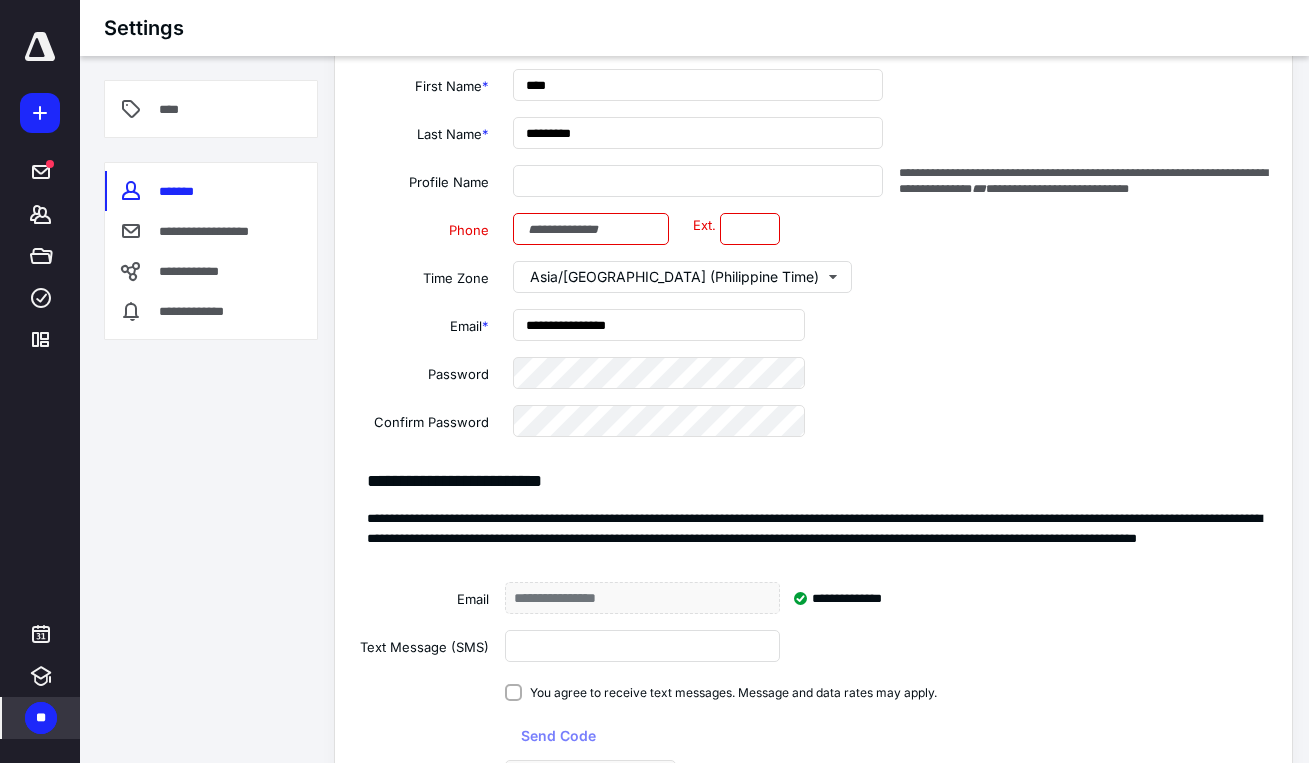 scroll, scrollTop: 174, scrollLeft: 0, axis: vertical 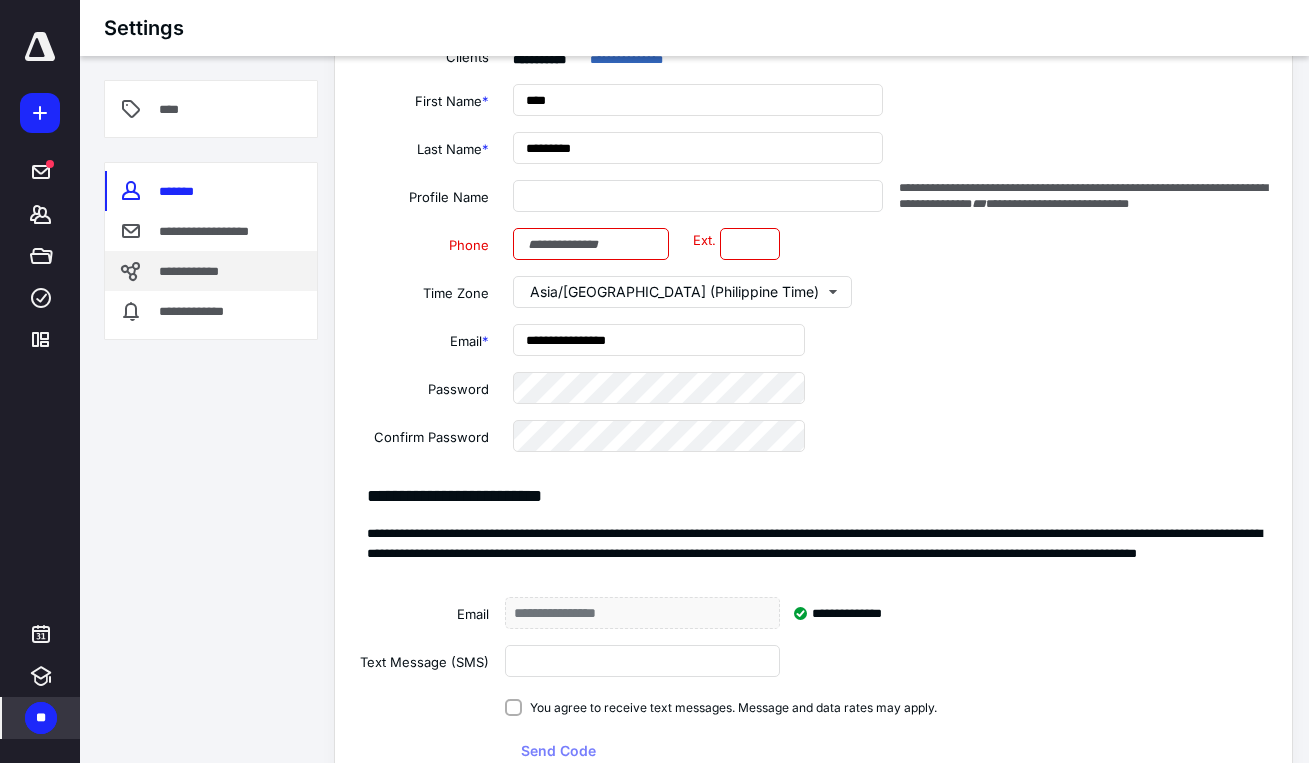 click on "**********" at bounding box center [195, 271] 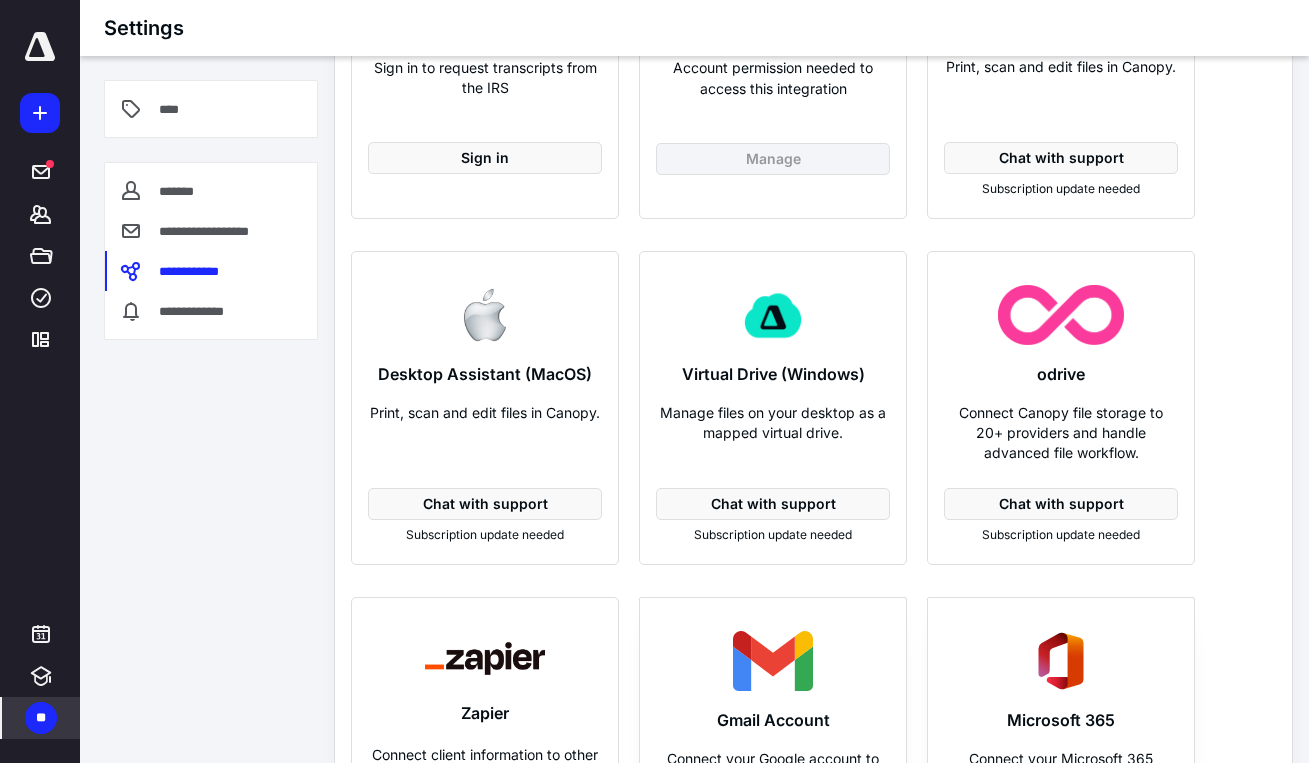 scroll, scrollTop: 243, scrollLeft: 0, axis: vertical 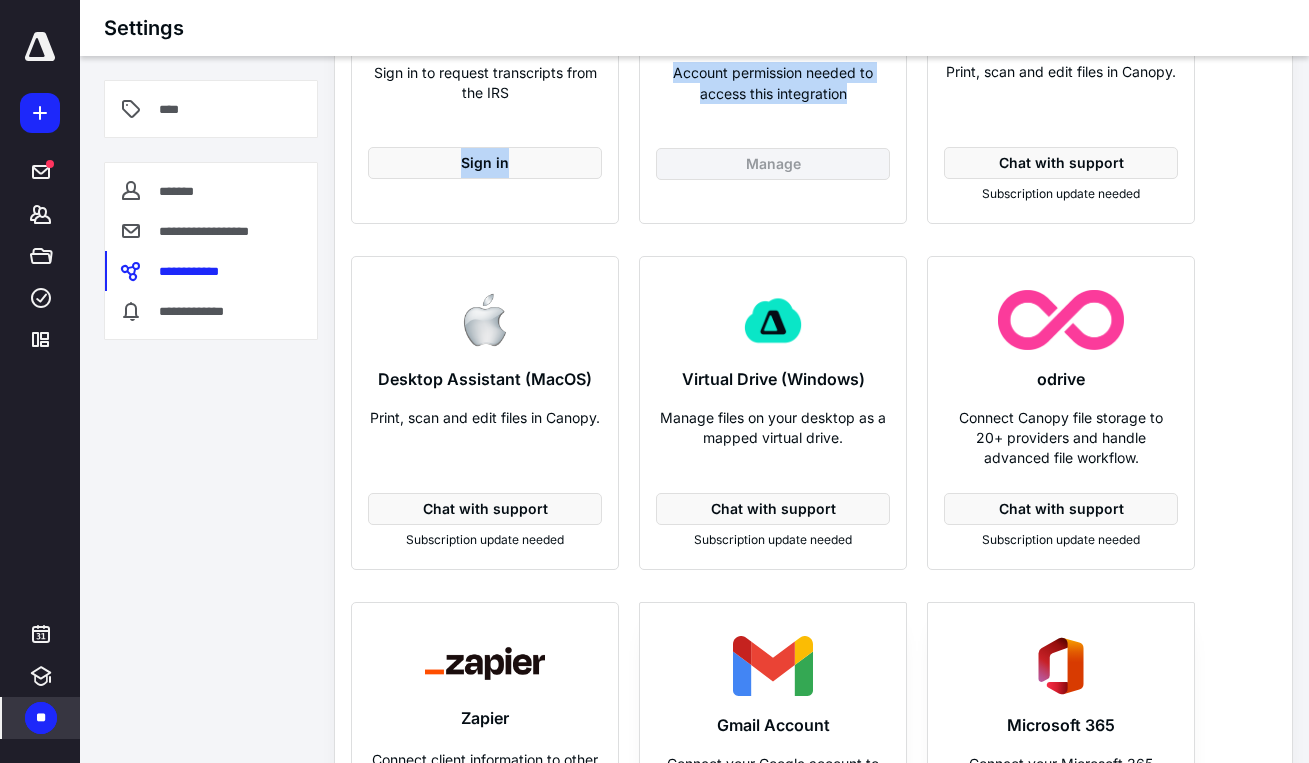 drag, startPoint x: 647, startPoint y: 123, endPoint x: 516, endPoint y: 144, distance: 132.67253 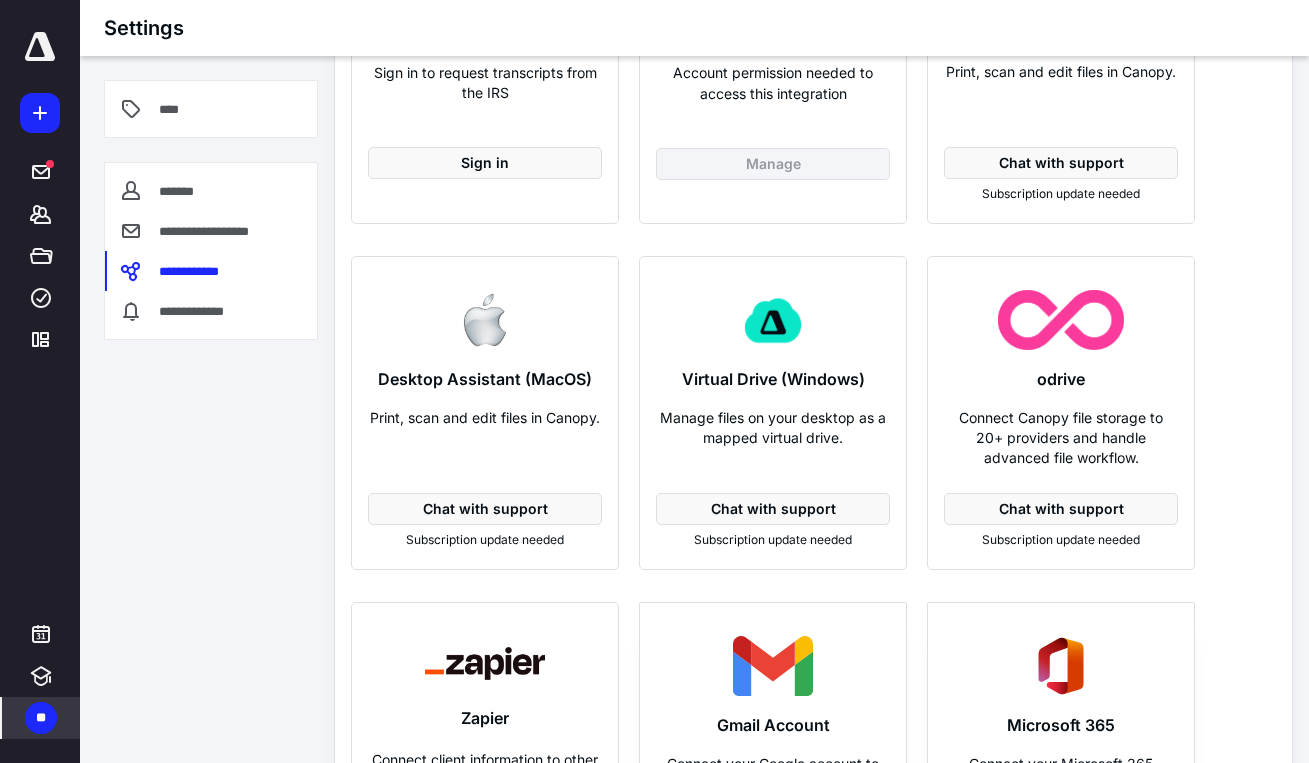 click on "**********" at bounding box center [211, 409] 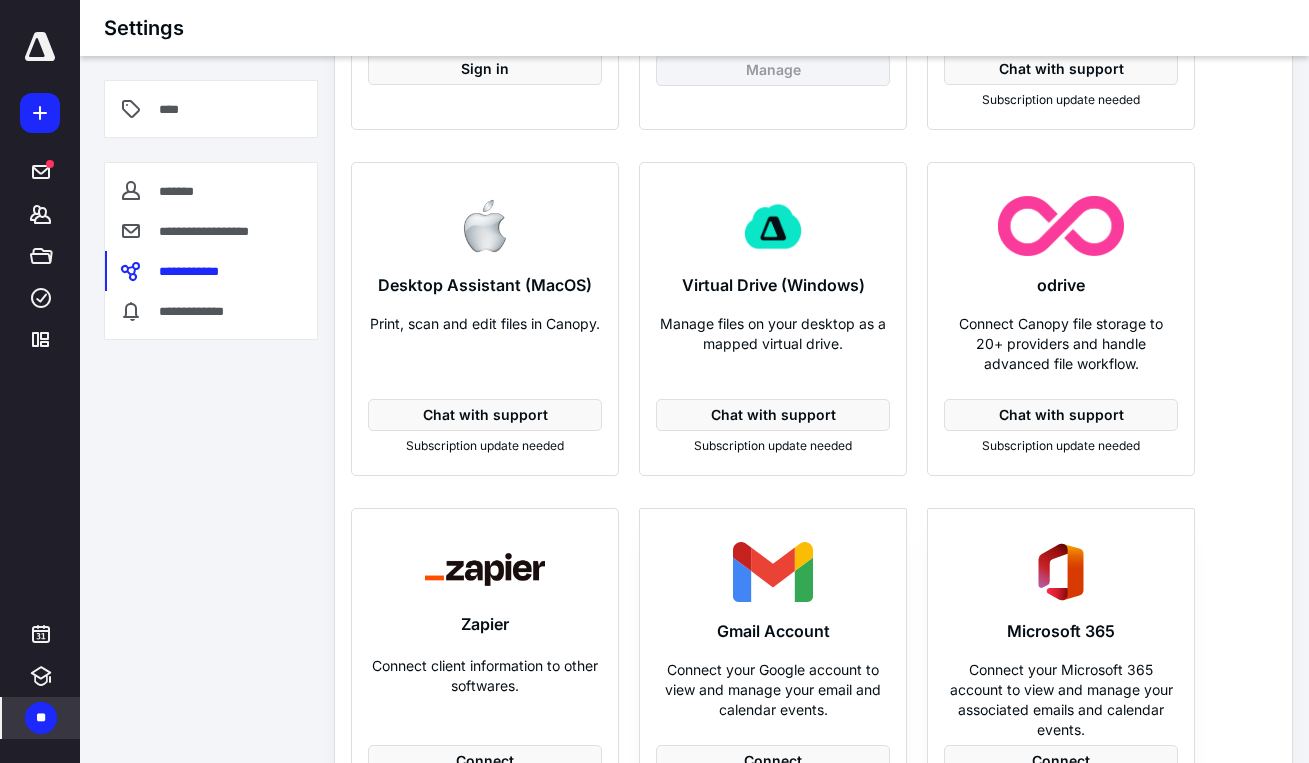scroll, scrollTop: 355, scrollLeft: 0, axis: vertical 